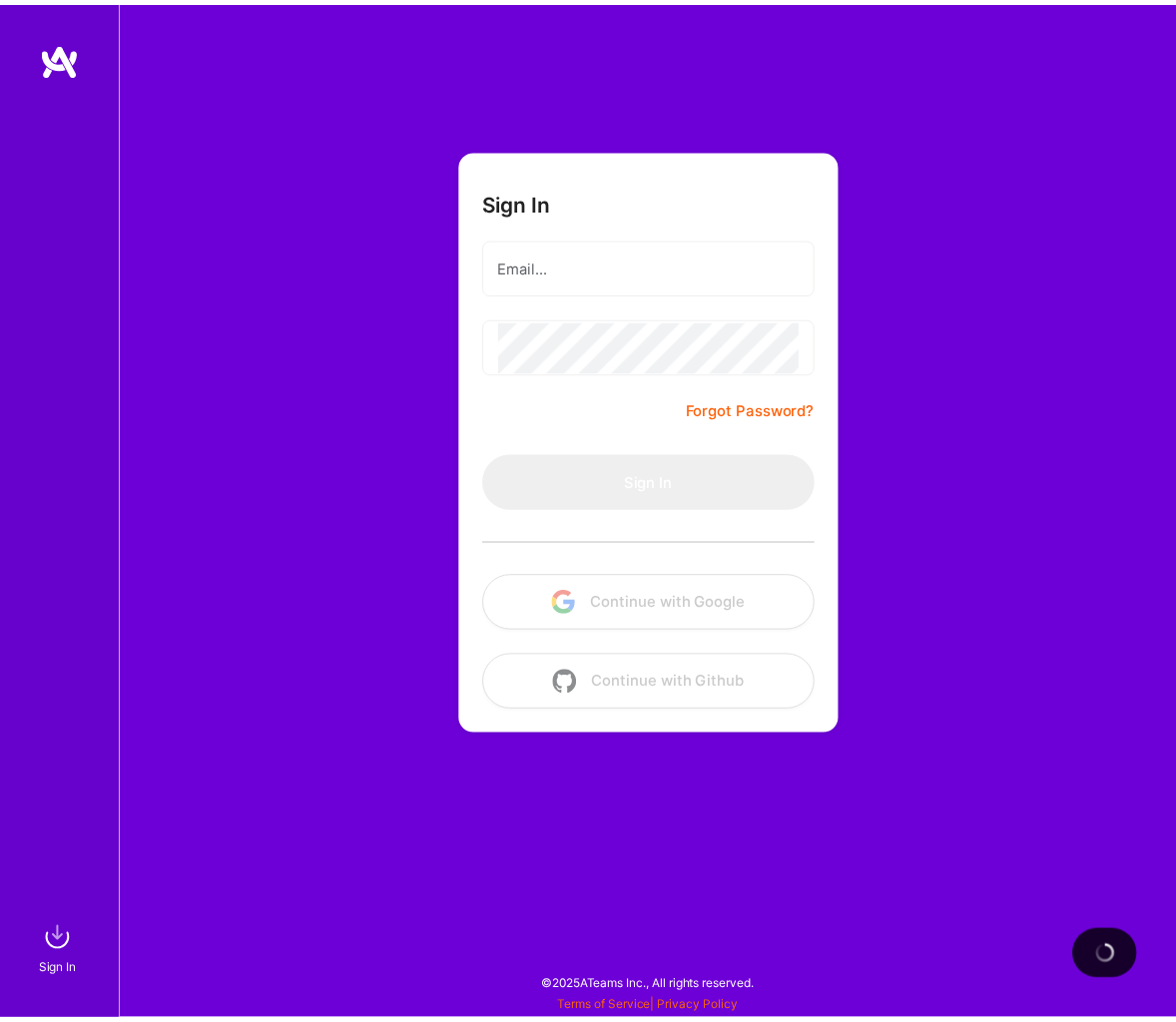 scroll, scrollTop: 0, scrollLeft: 0, axis: both 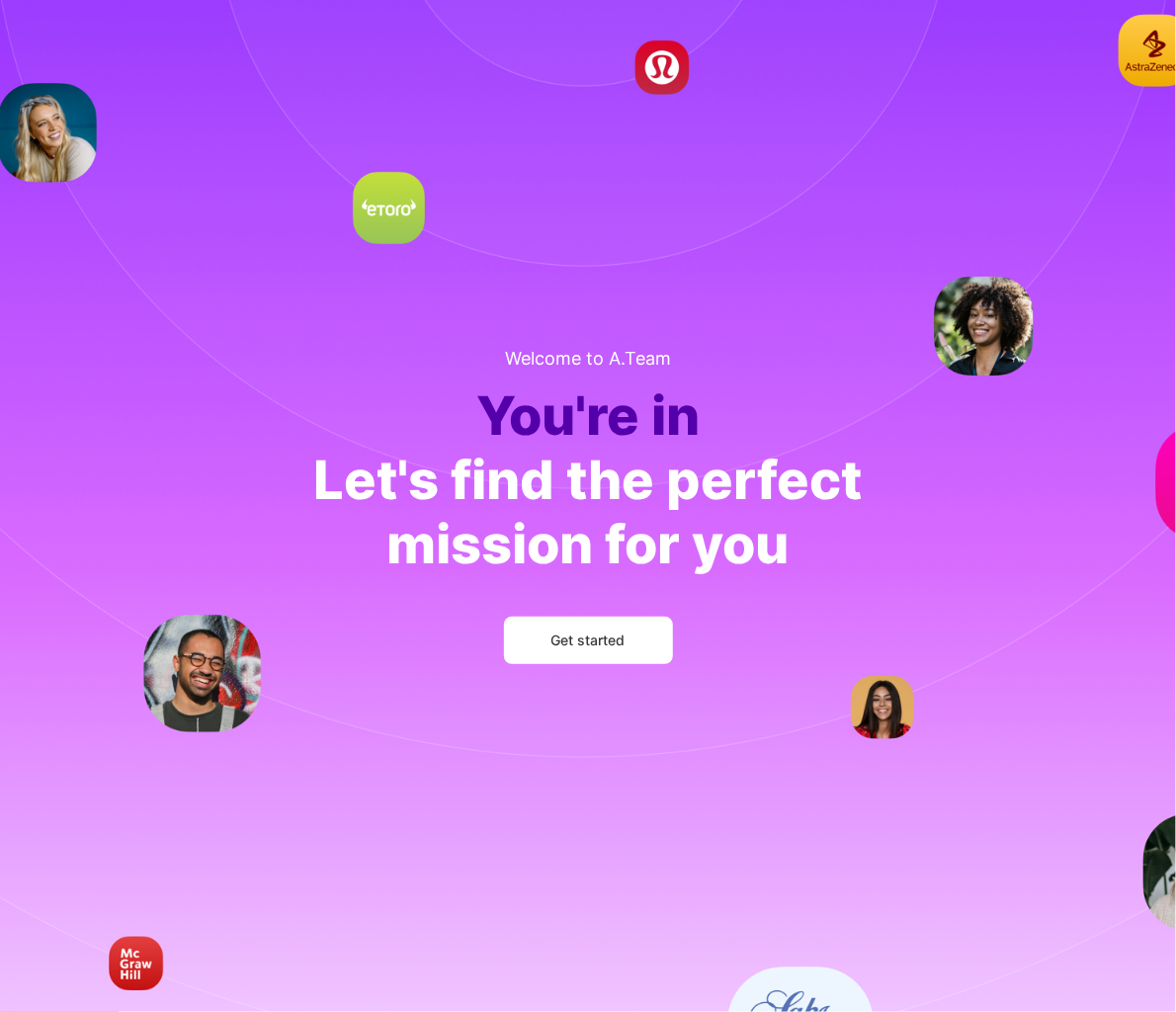 click on "Get started" at bounding box center (588, 640) 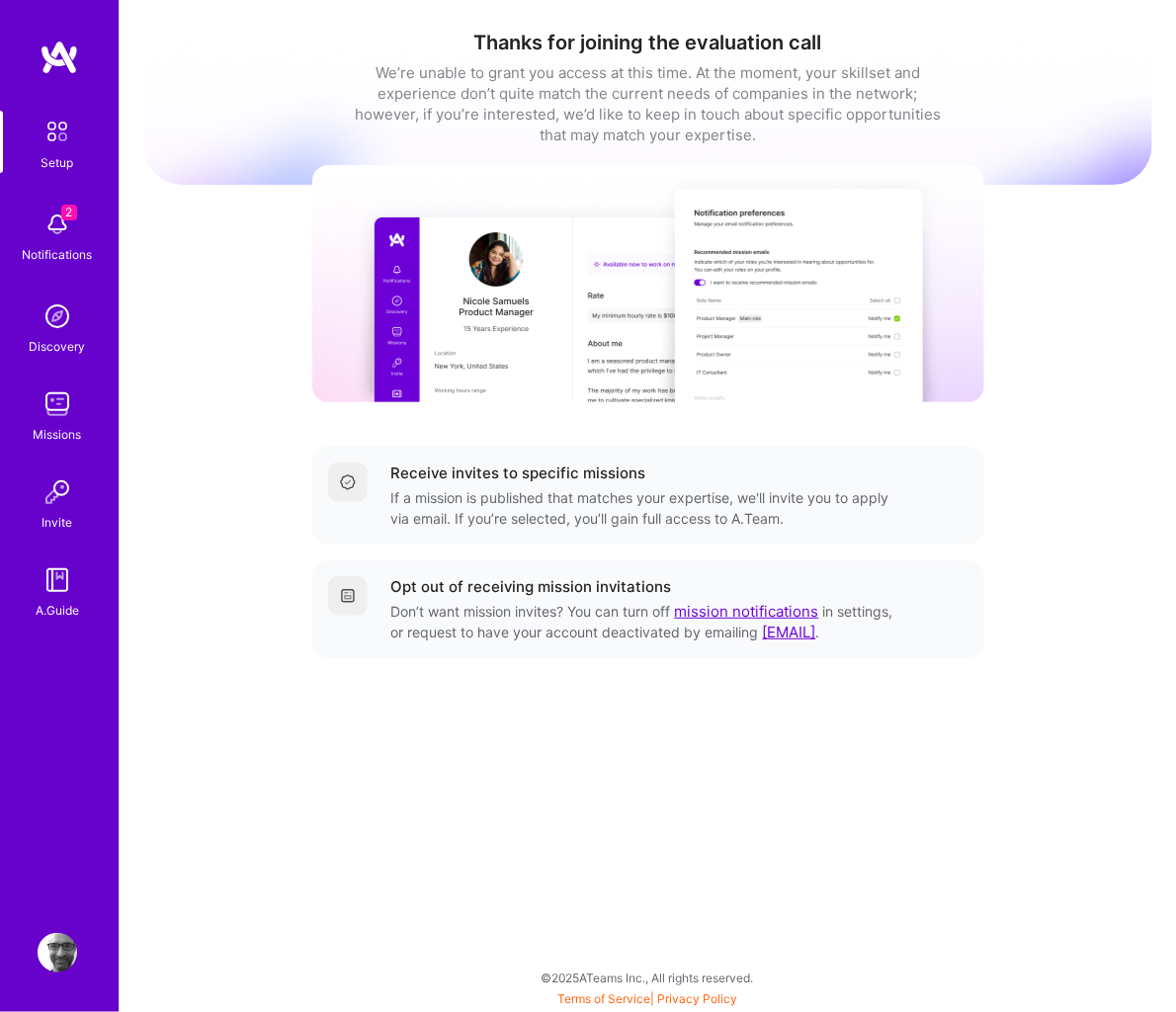 click on "Notifications" at bounding box center (57, 254) 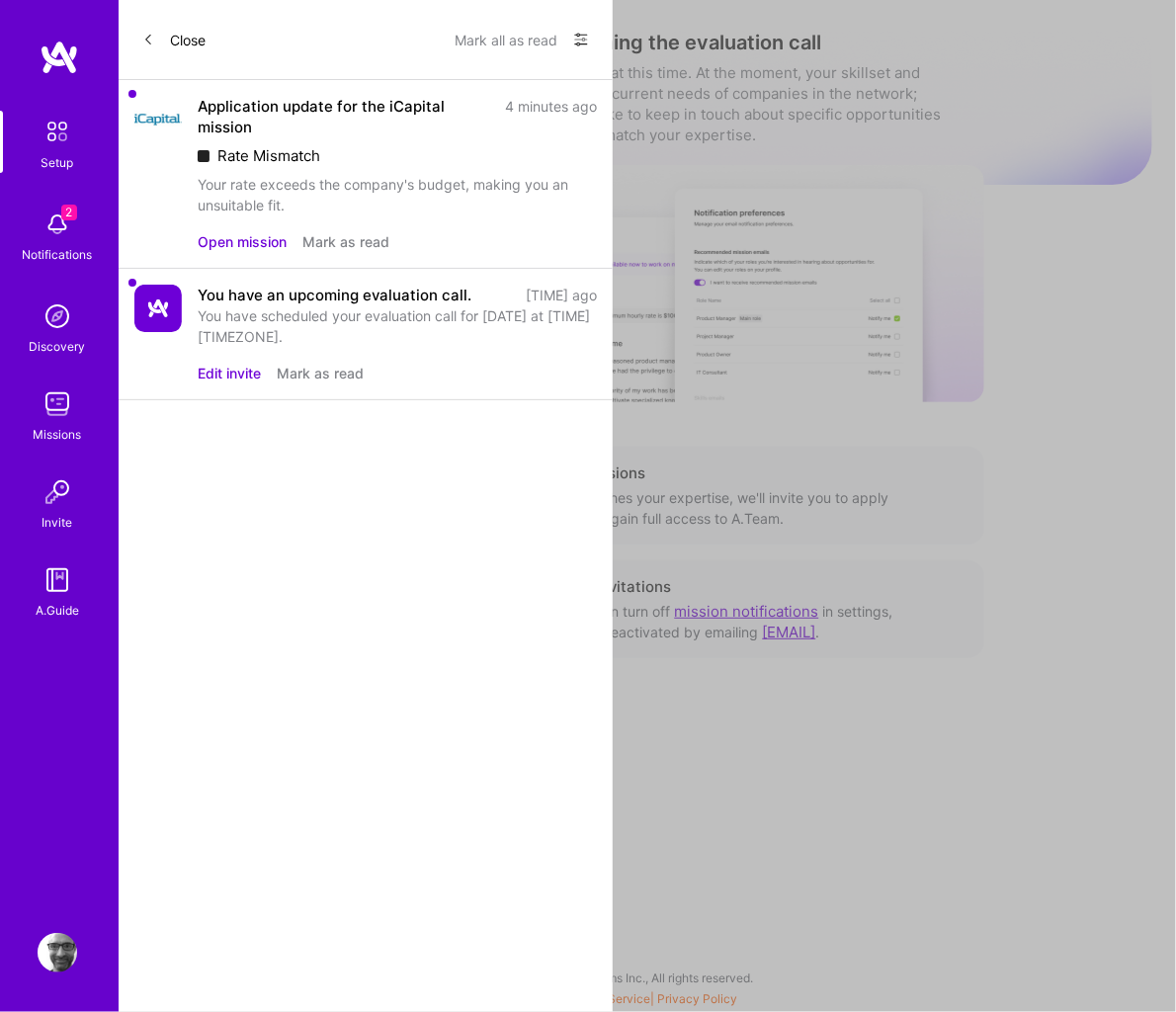 click on "Open mission" at bounding box center (242, 241) 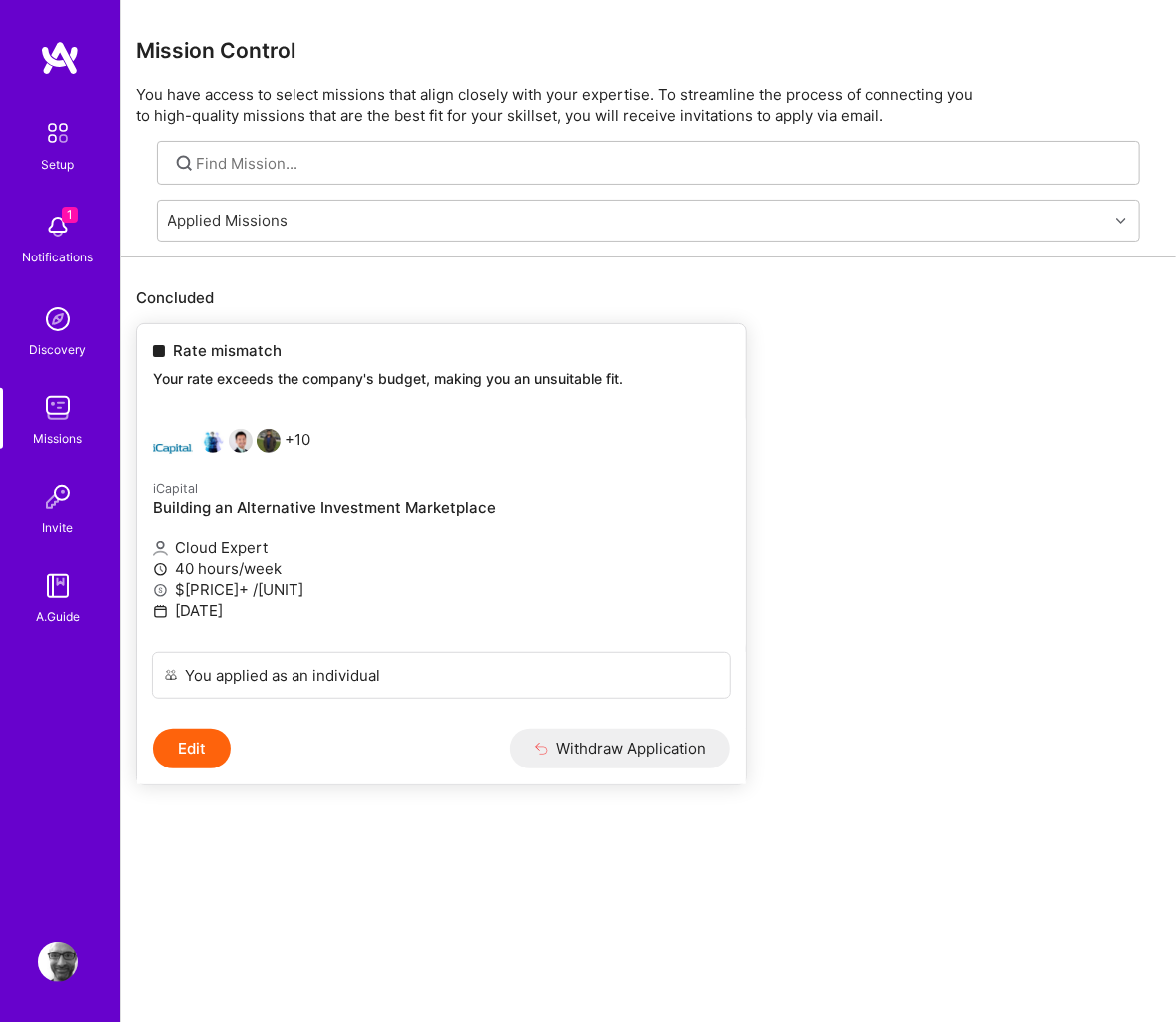 click on "Withdraw Application" at bounding box center [620, 749] 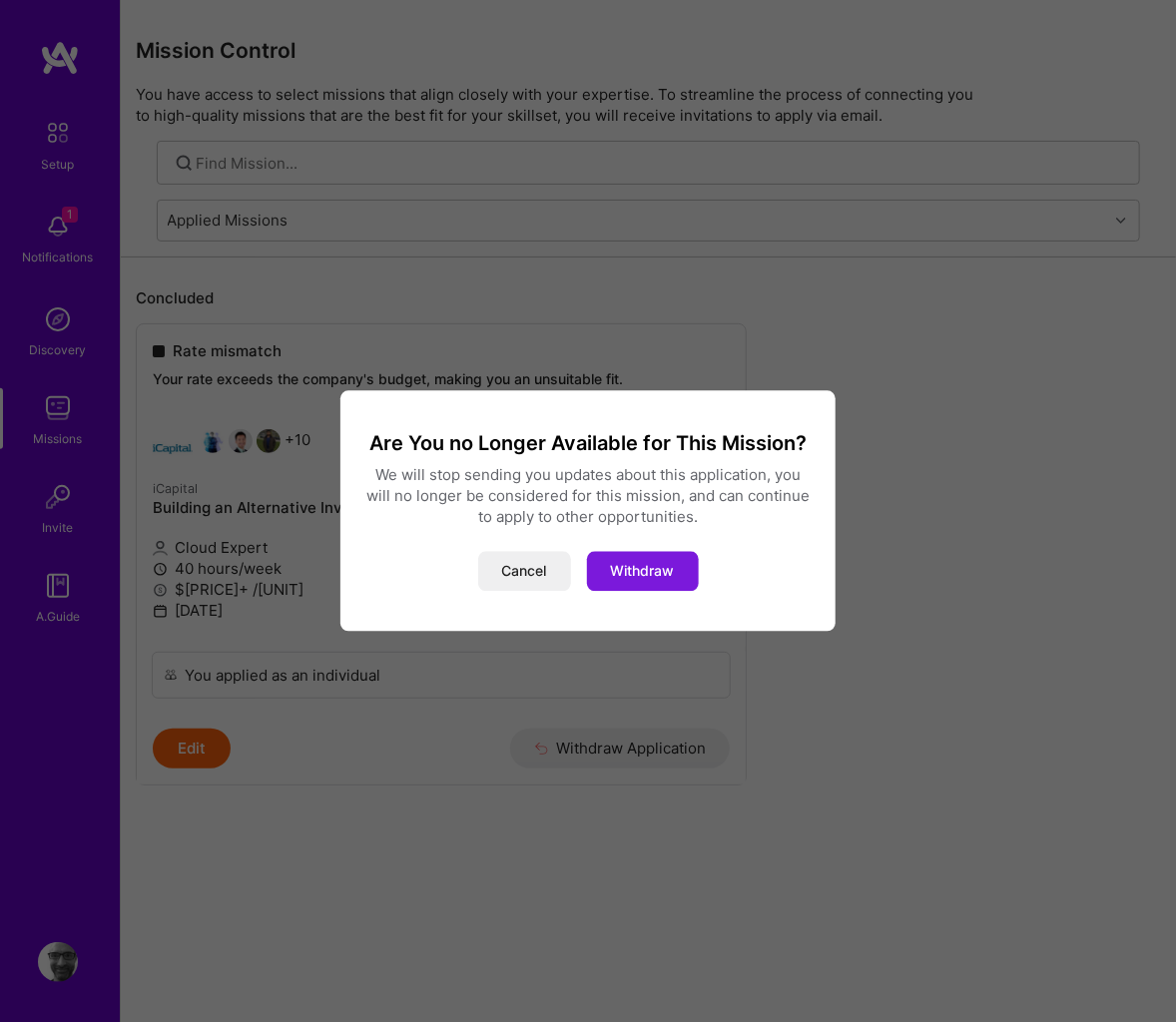 click on "Withdraw" at bounding box center [643, 572] 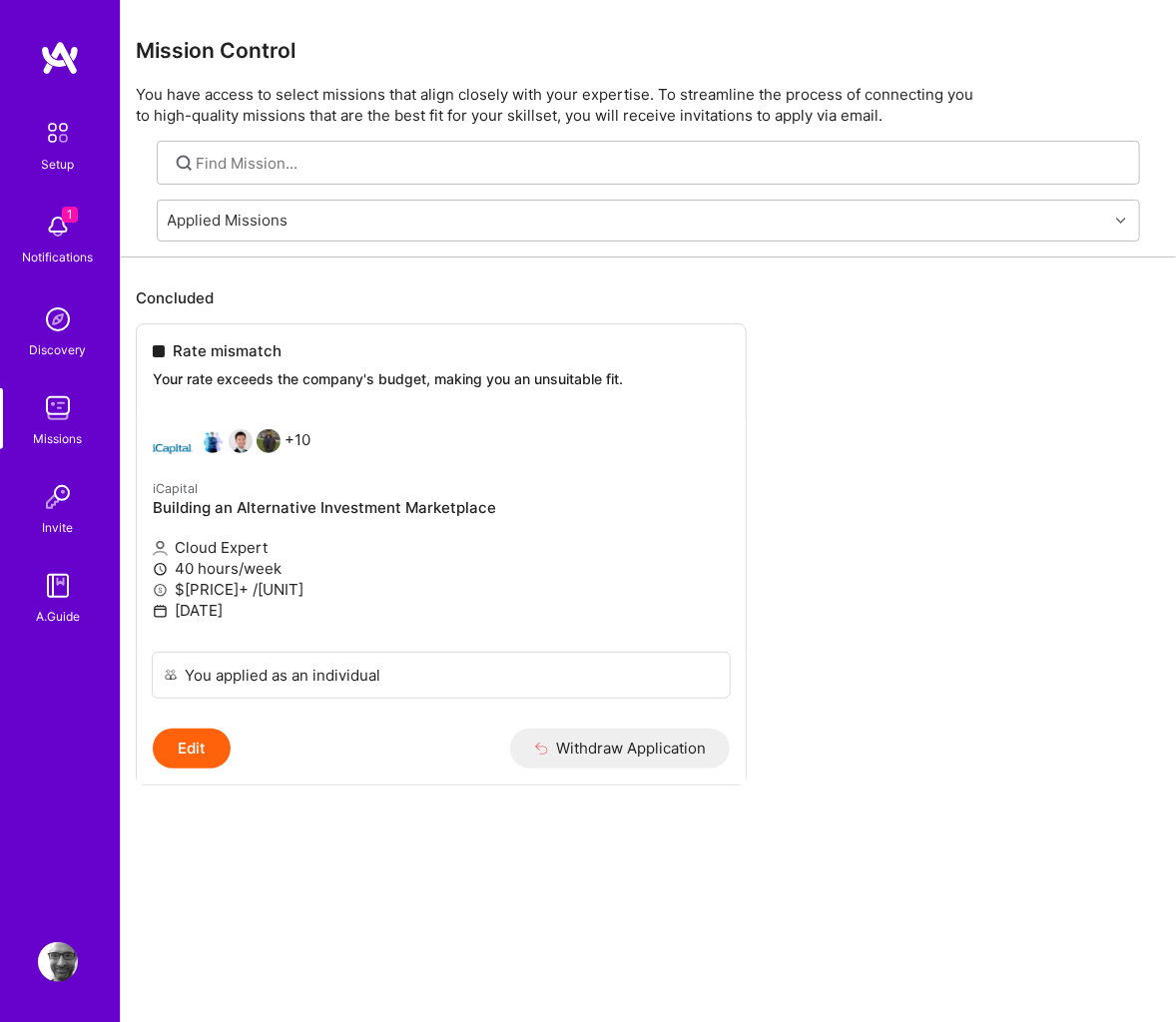 click on "Setup 1 Notifications Discovery Missions Invite A.Guide" at bounding box center (60, 477) 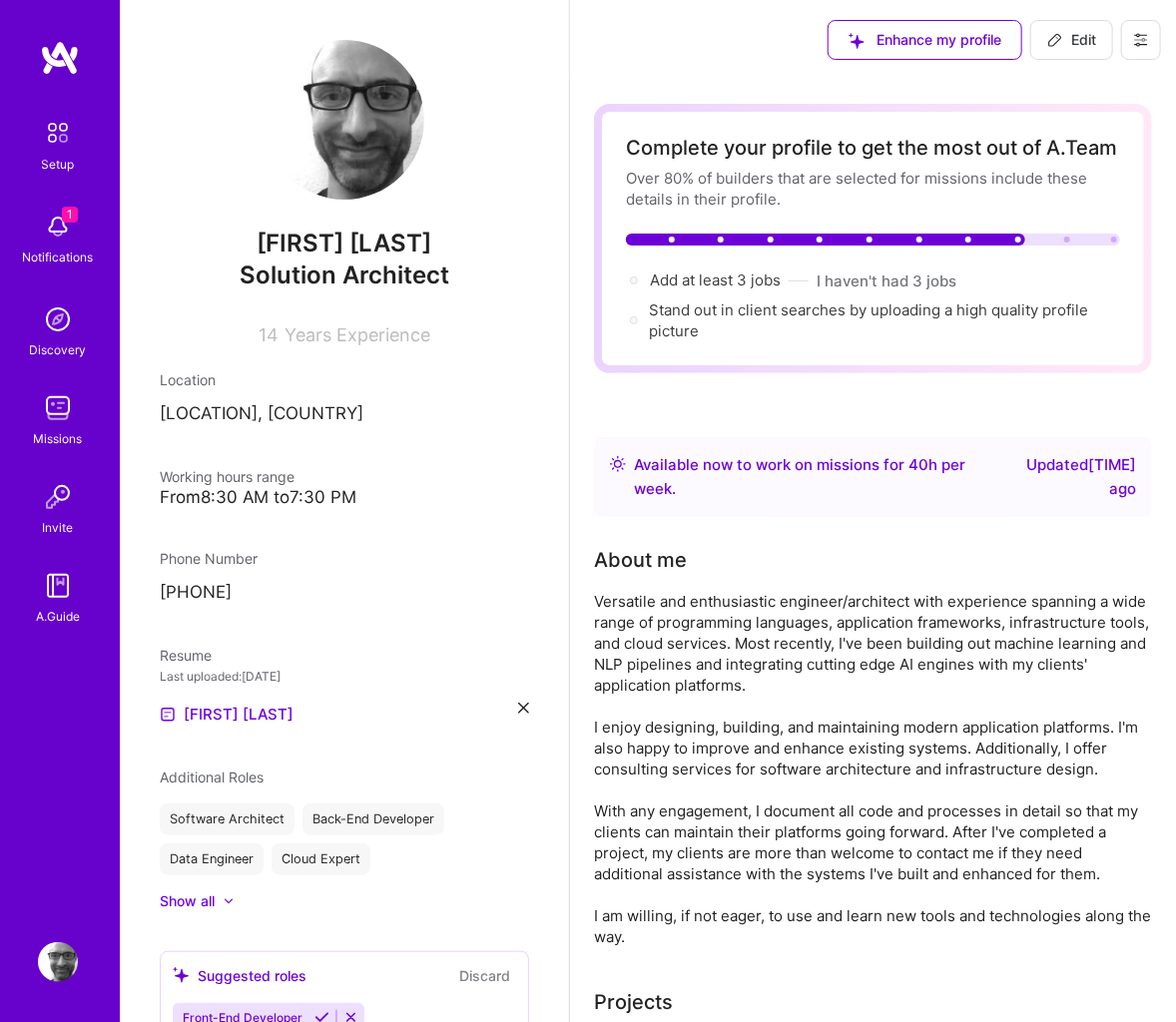 click at bounding box center (58, 227) 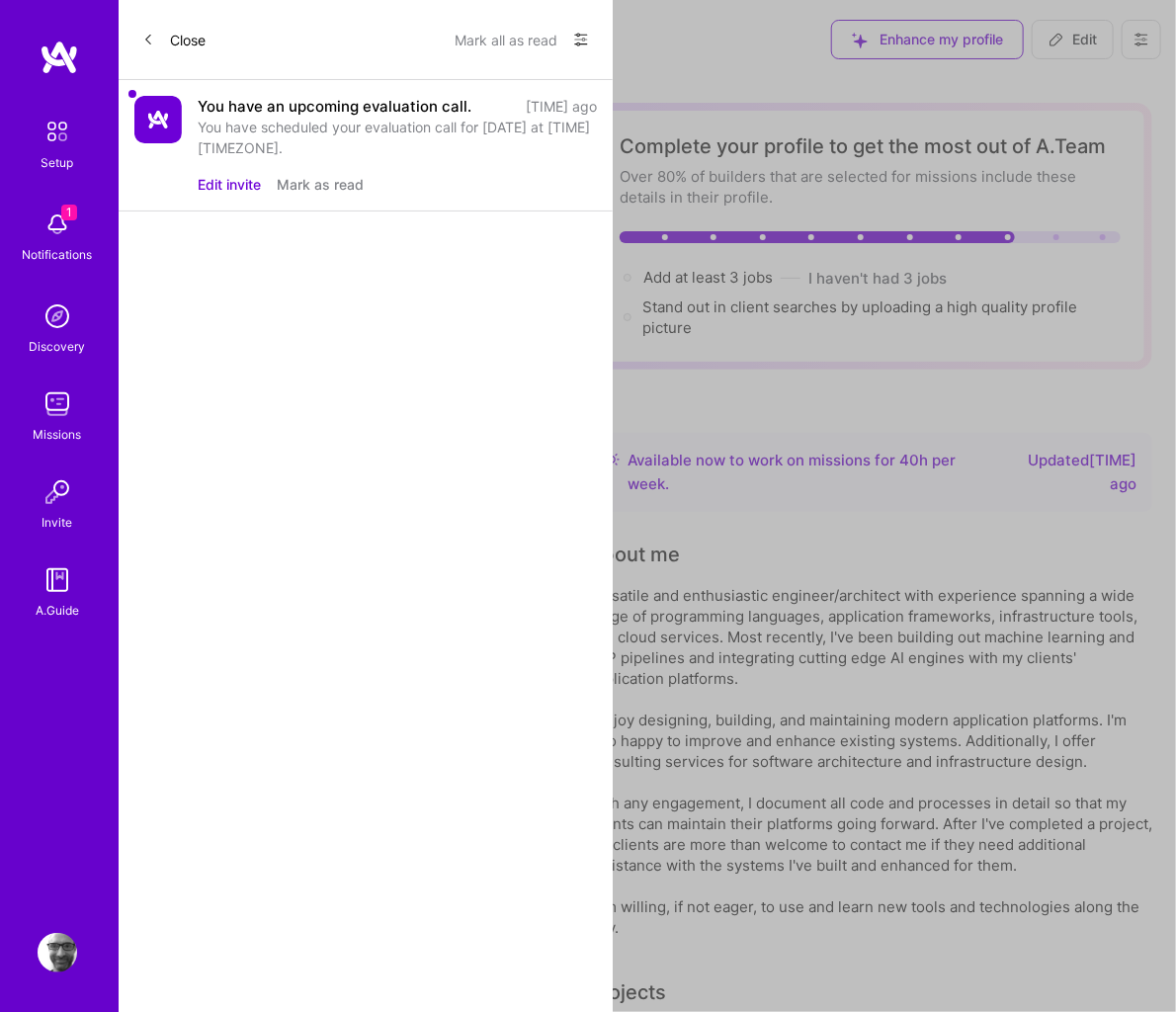 click on "Mark as read" at bounding box center (320, 184) 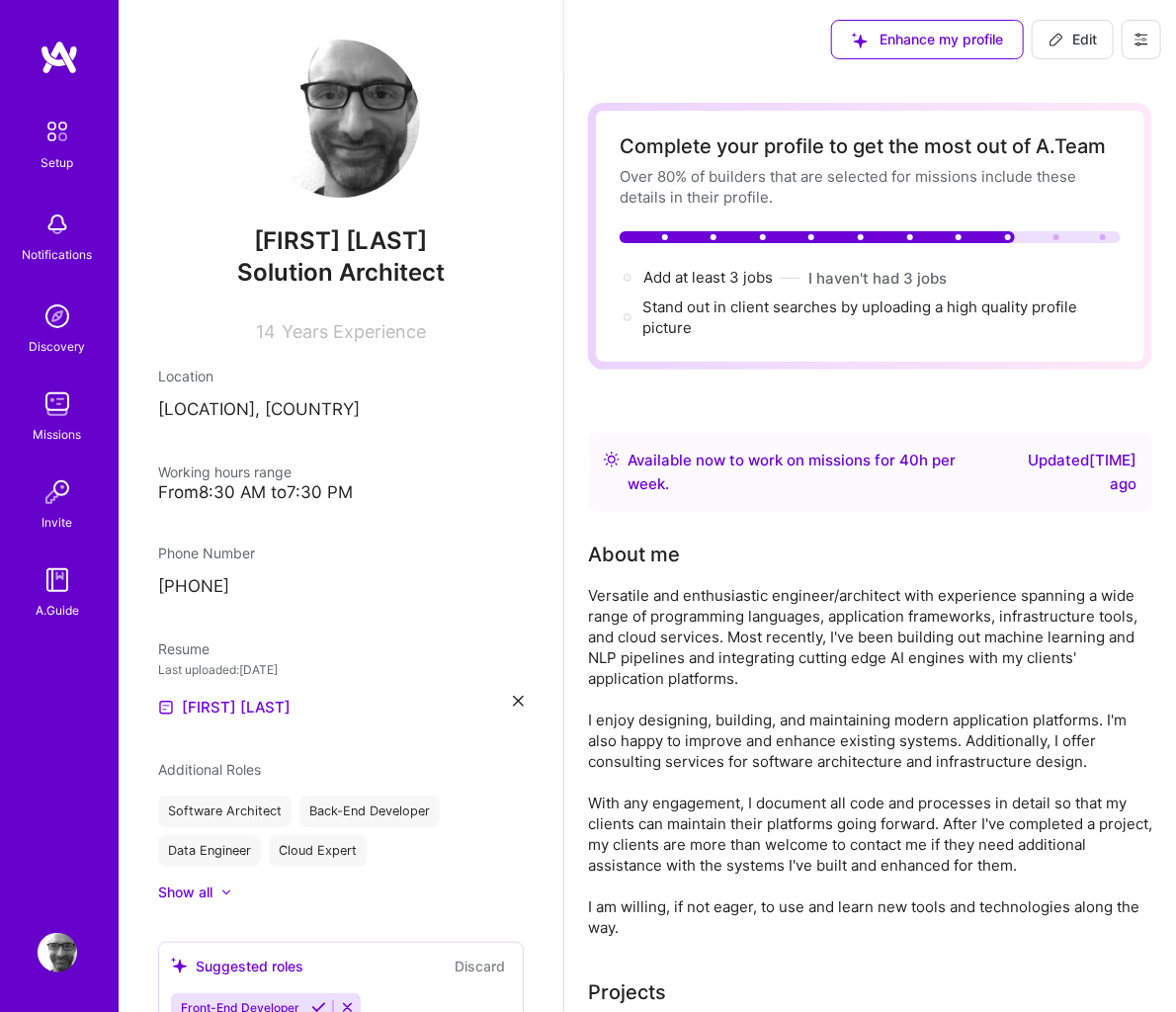 click at bounding box center (57, 404) 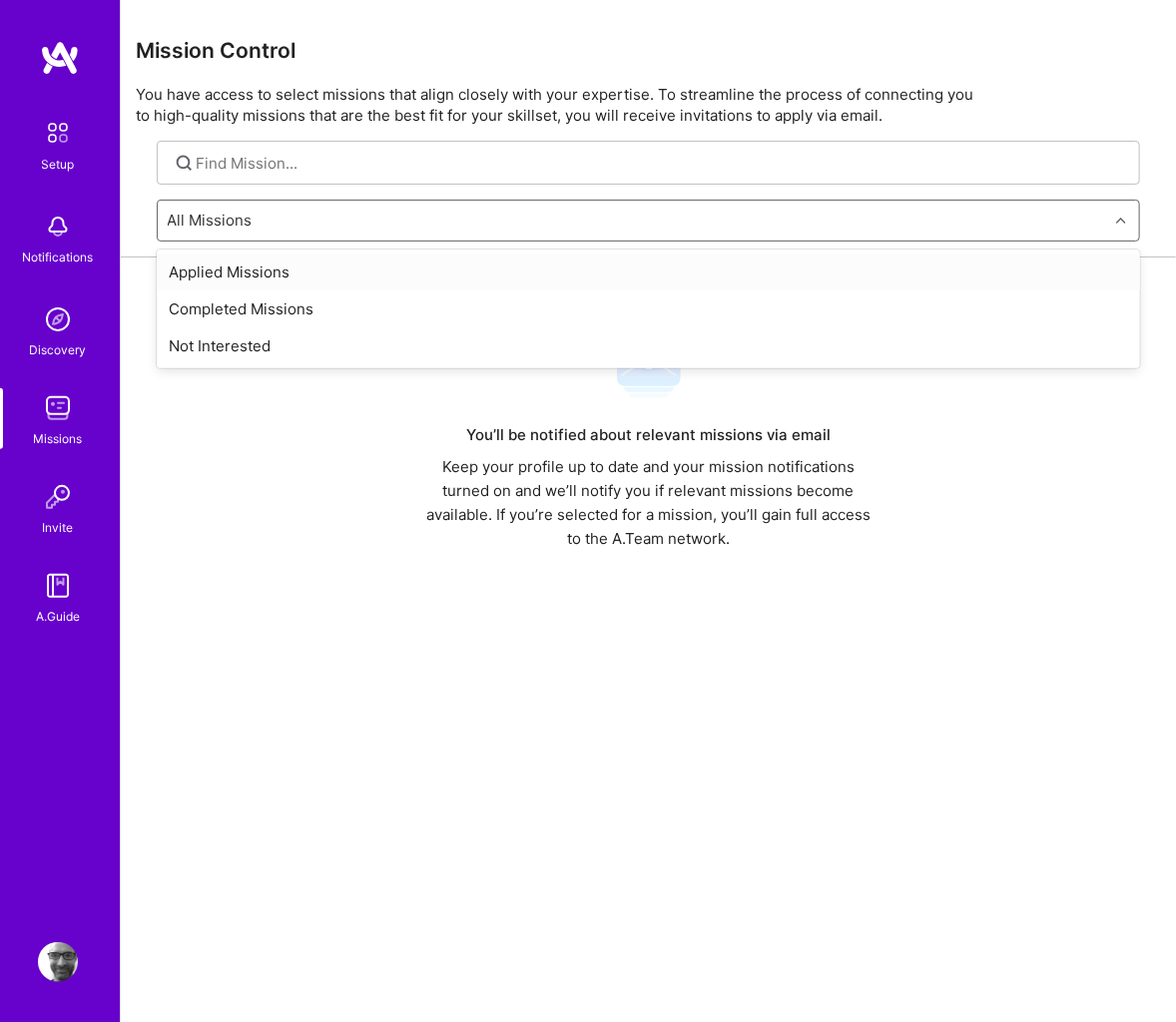 click on "All Missions" at bounding box center (633, 221) 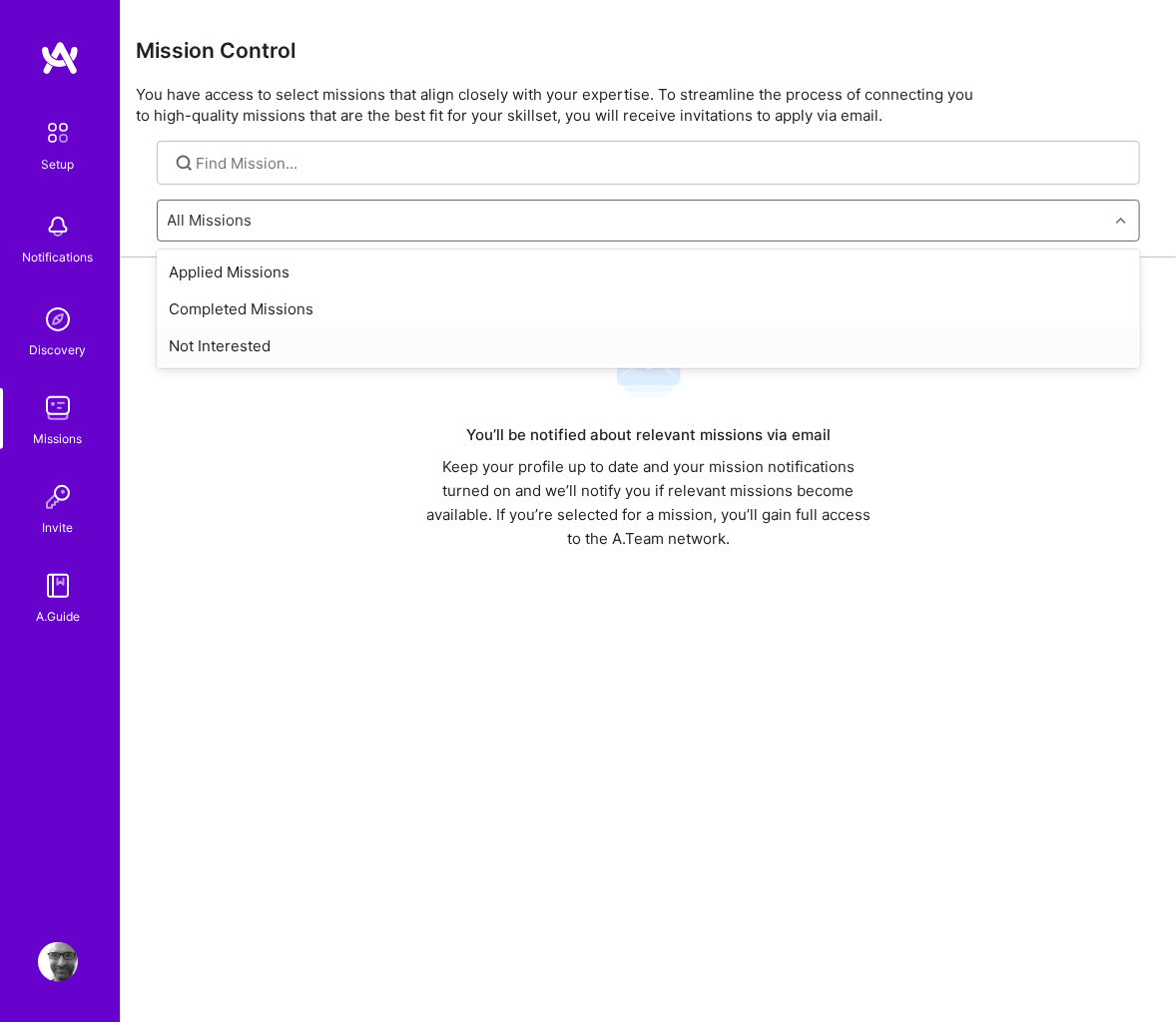 click on "You’ll be notified about relevant missions via email" at bounding box center [649, 435] 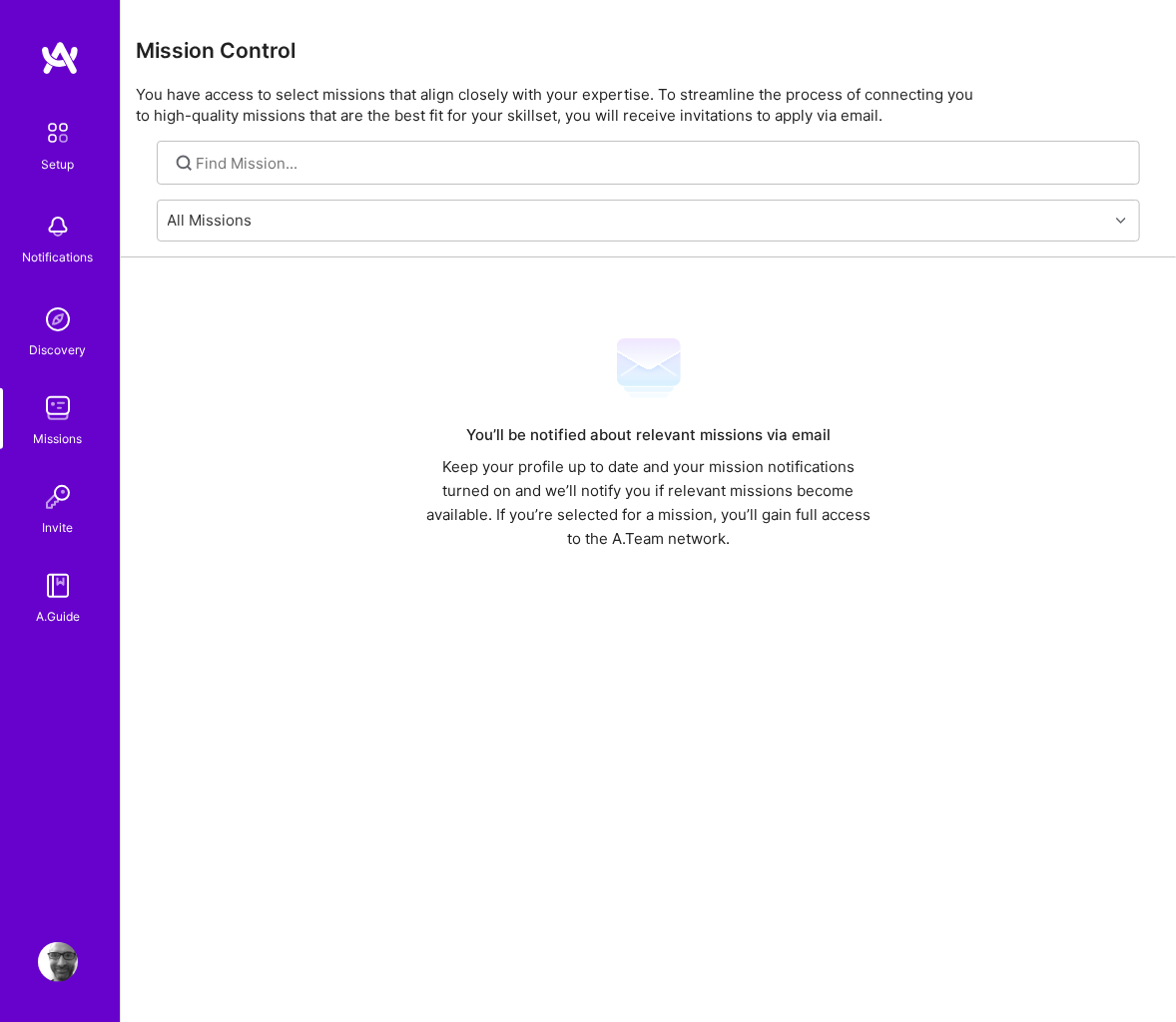 click at bounding box center (58, 319) 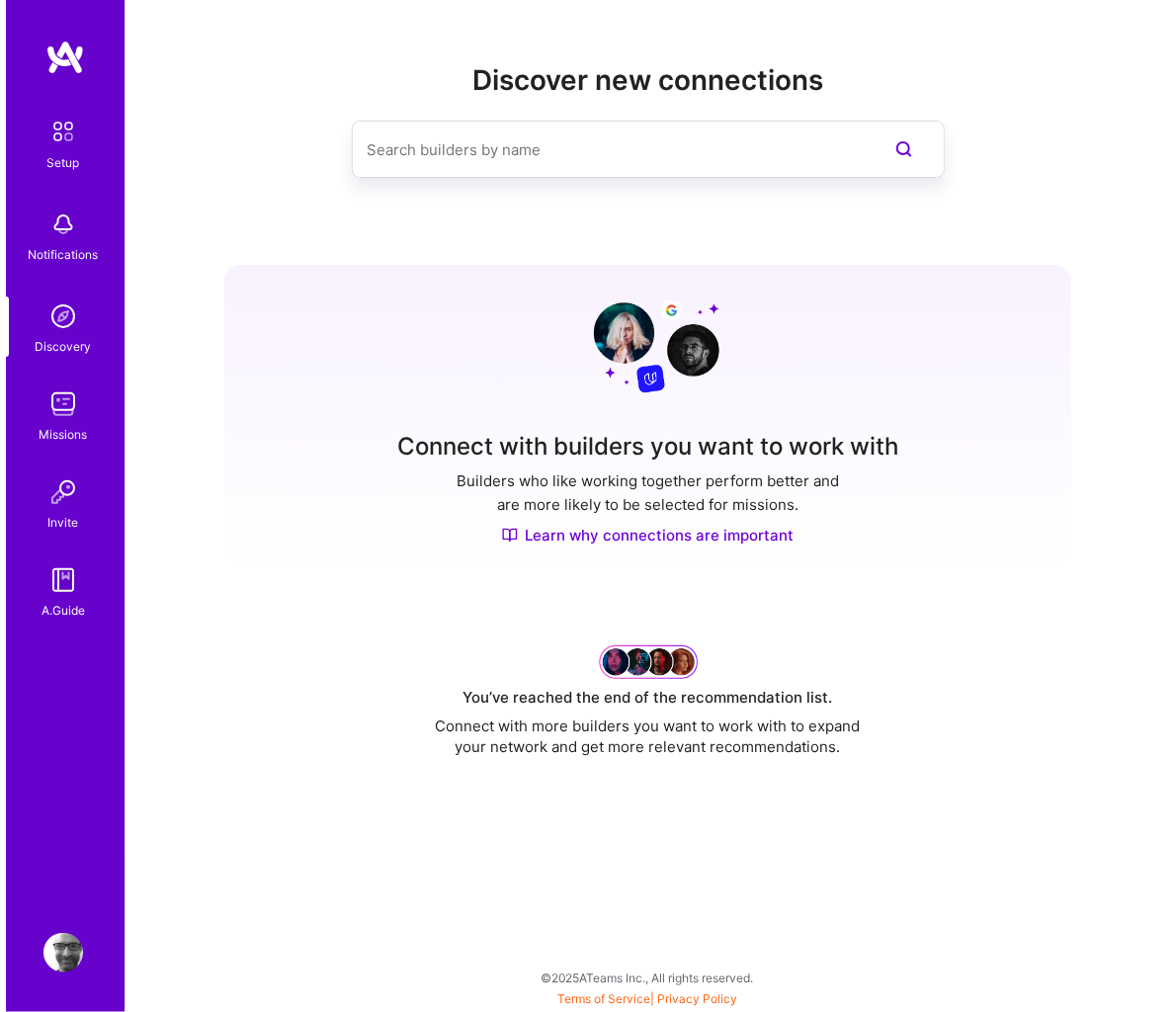 scroll, scrollTop: 0, scrollLeft: 0, axis: both 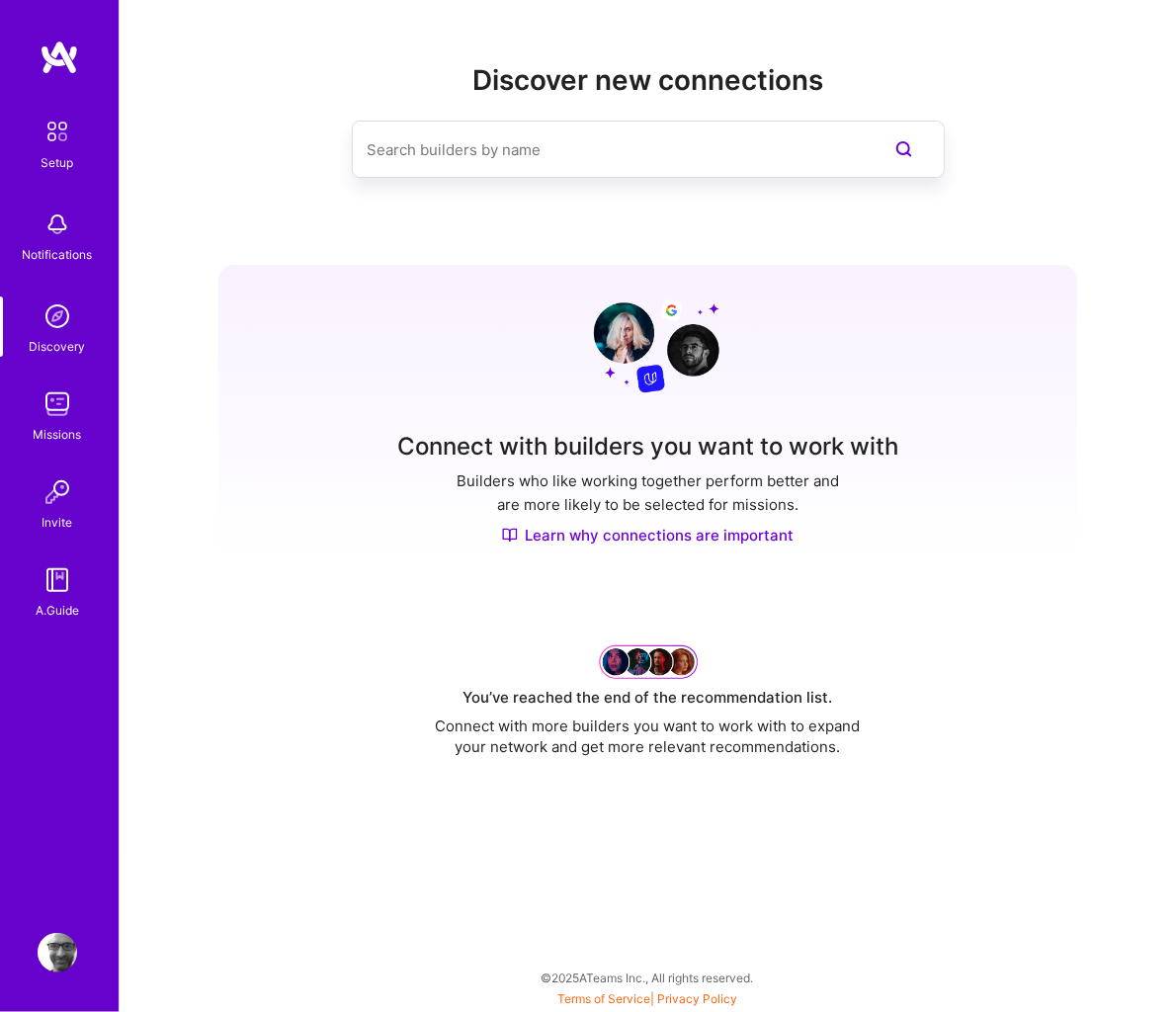 click at bounding box center (57, 131) 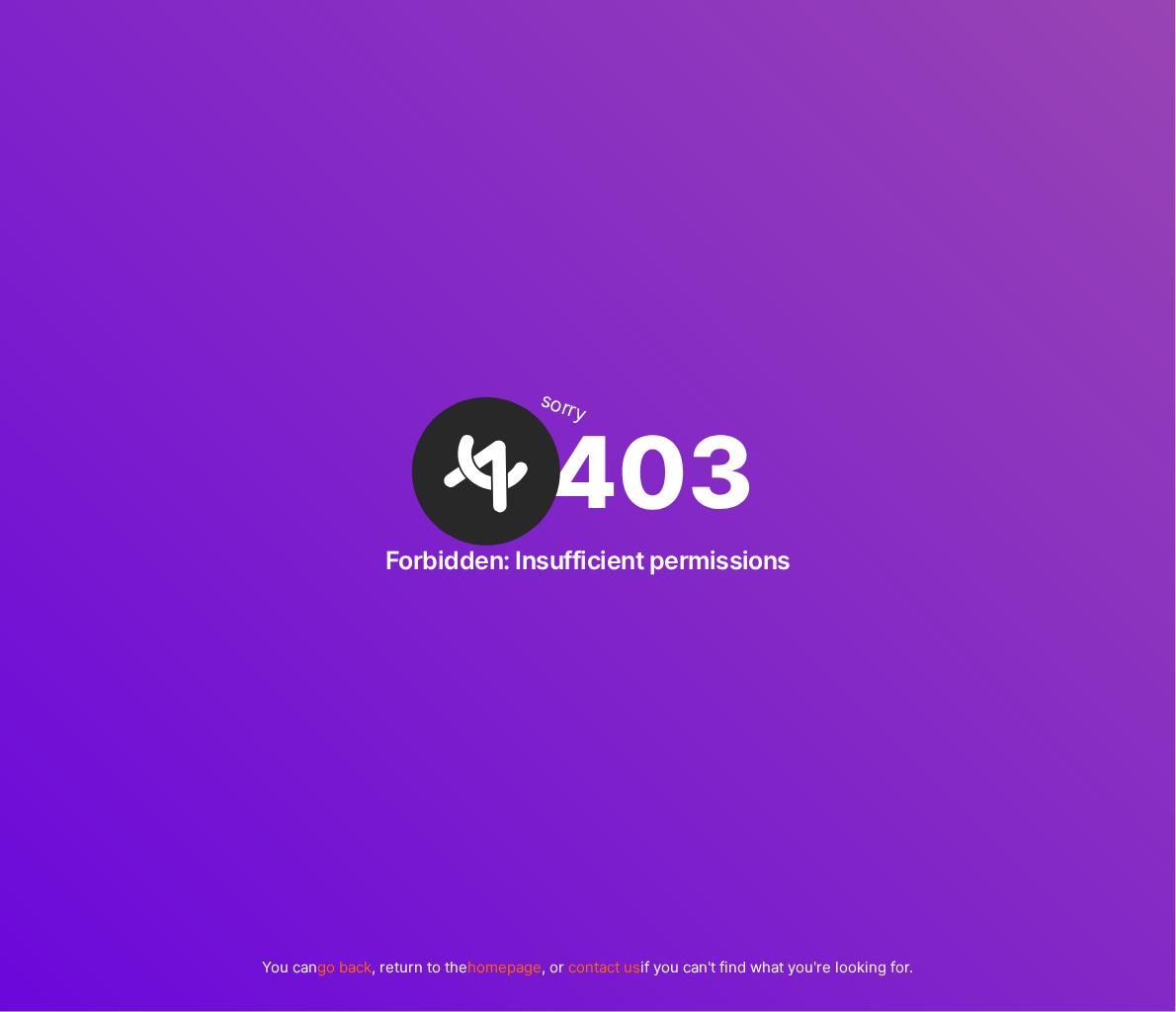 click on "homepage" at bounding box center [505, 967] 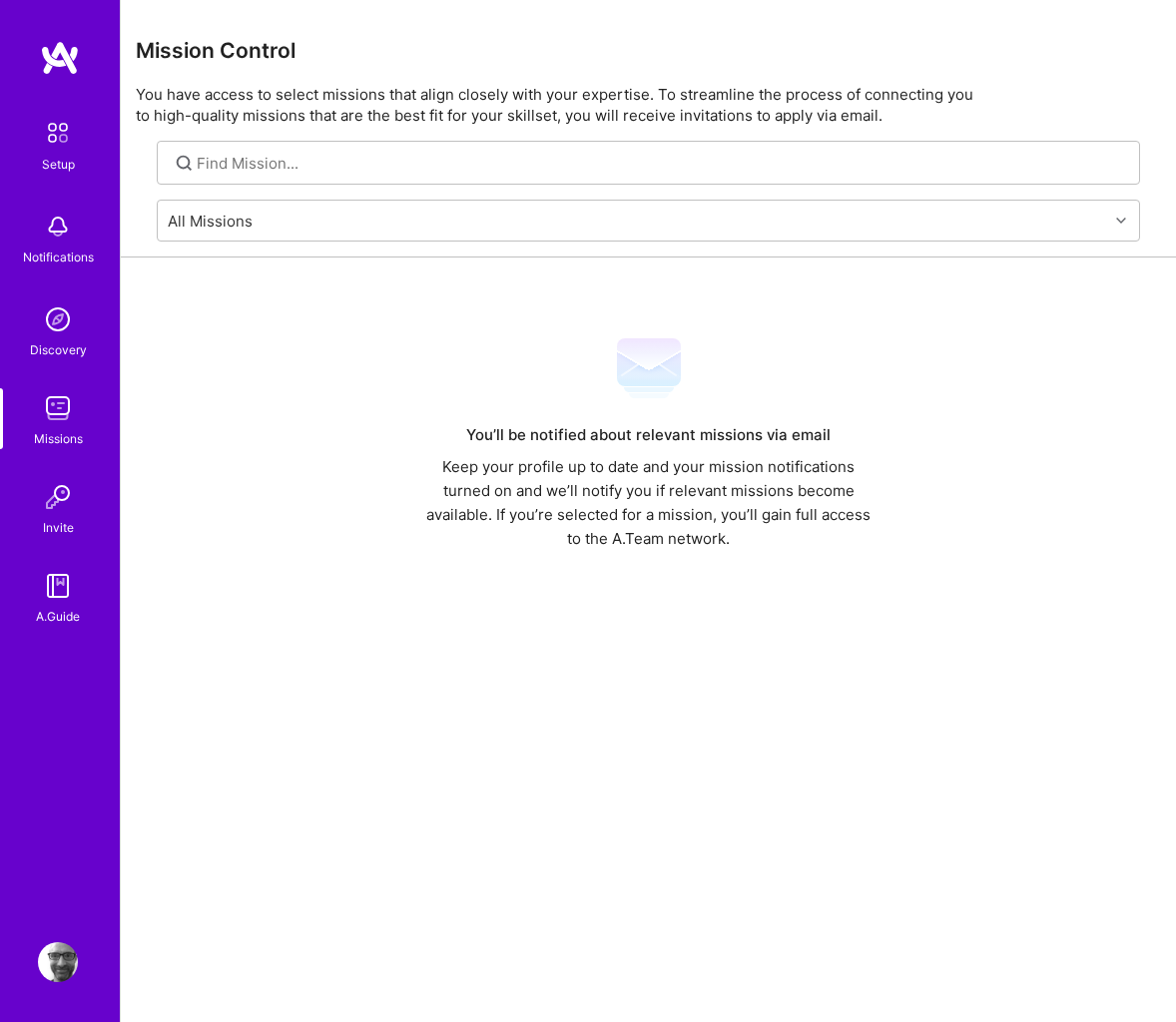 scroll, scrollTop: 0, scrollLeft: 0, axis: both 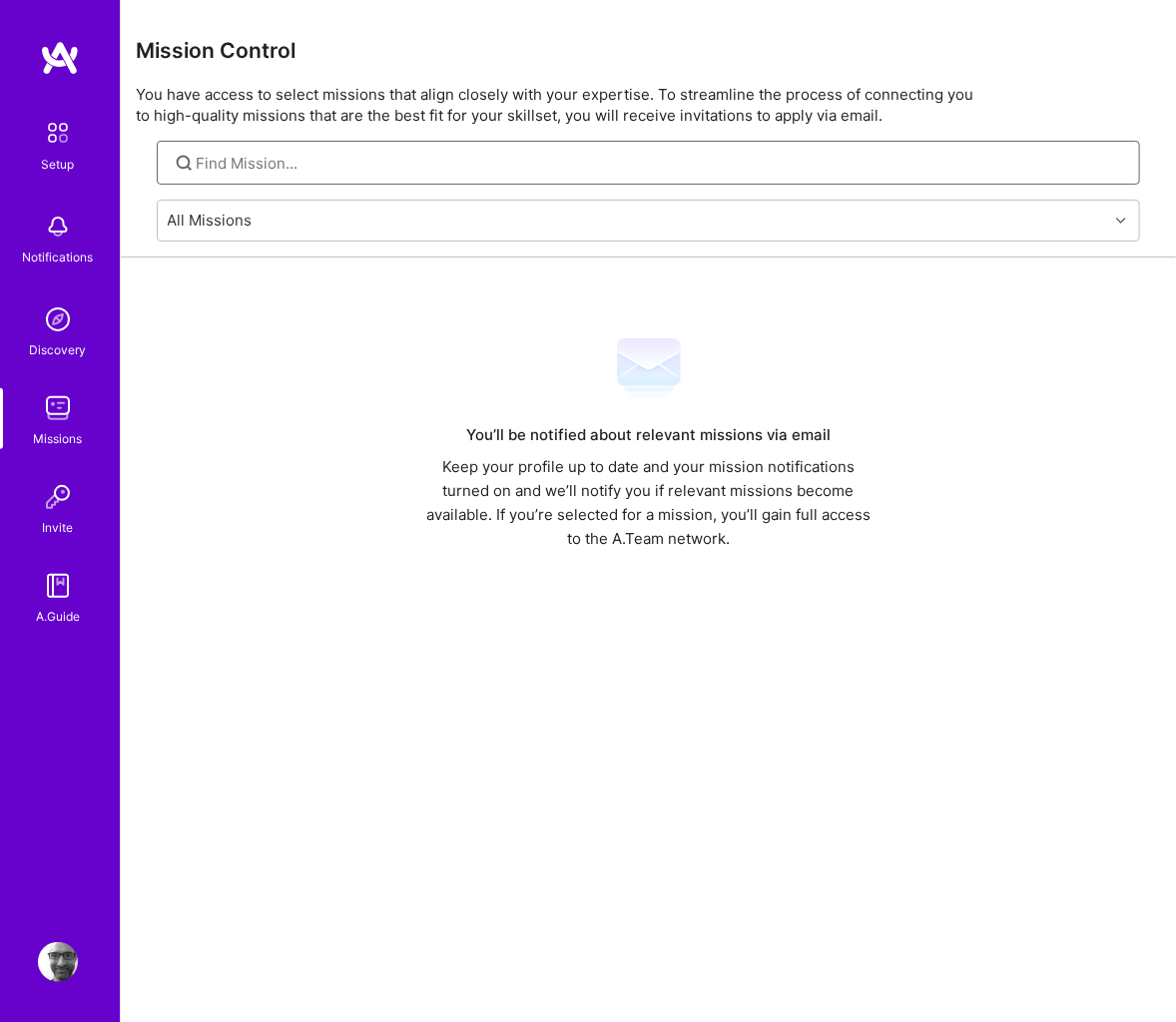 click at bounding box center (661, 163) 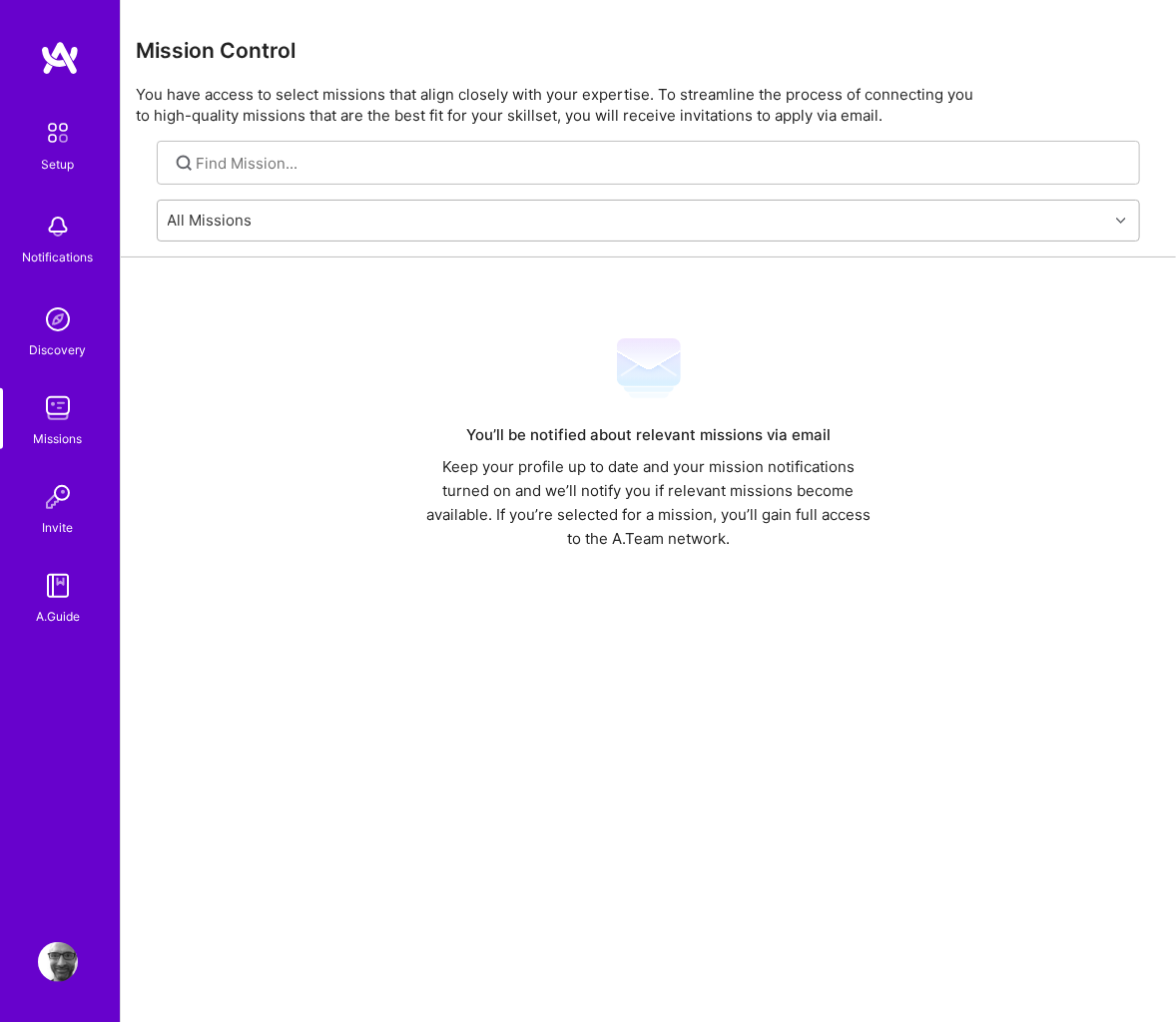 click on "All Missions" at bounding box center (633, 221) 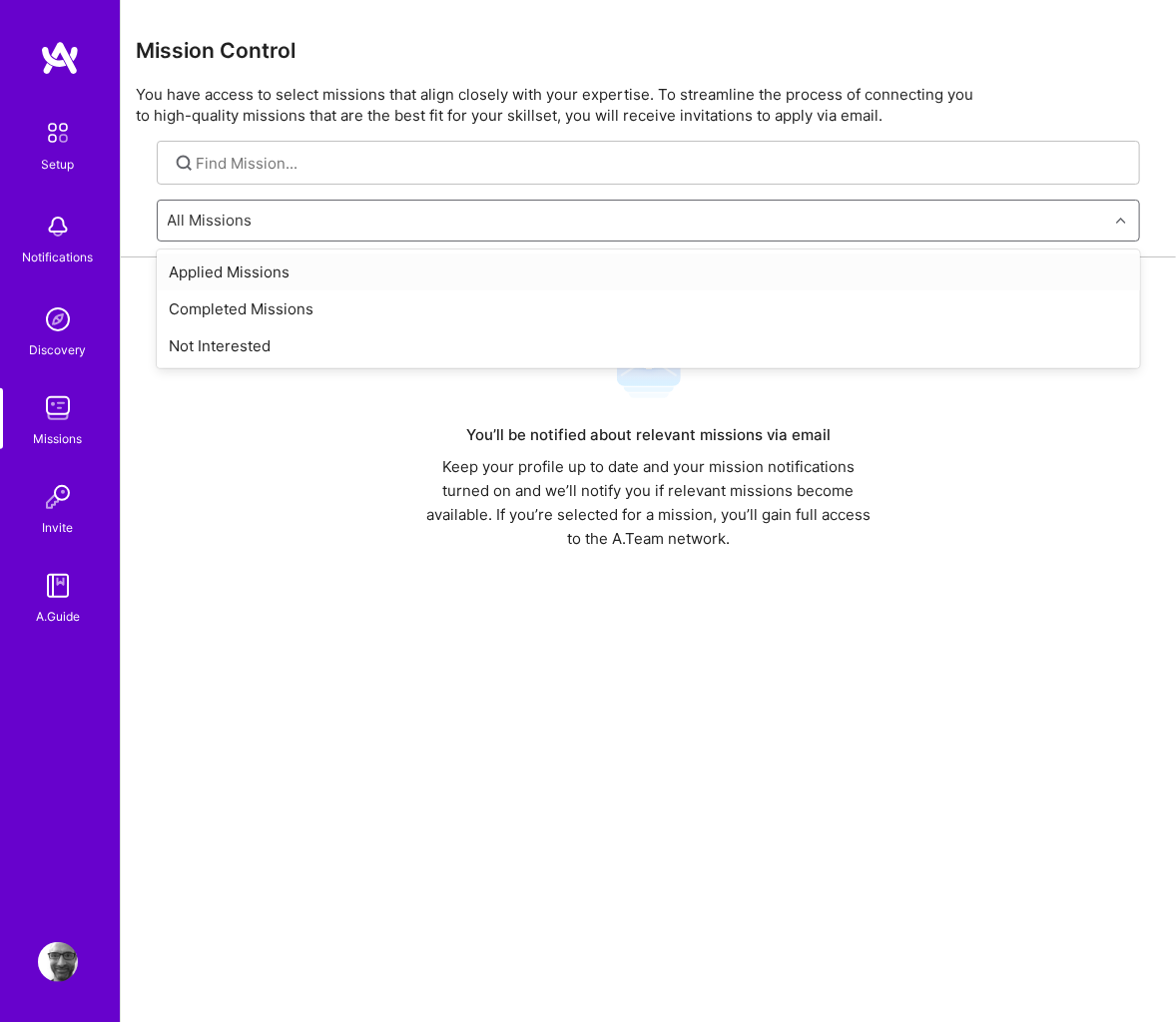 click on "Applied Missions" at bounding box center [648, 271] 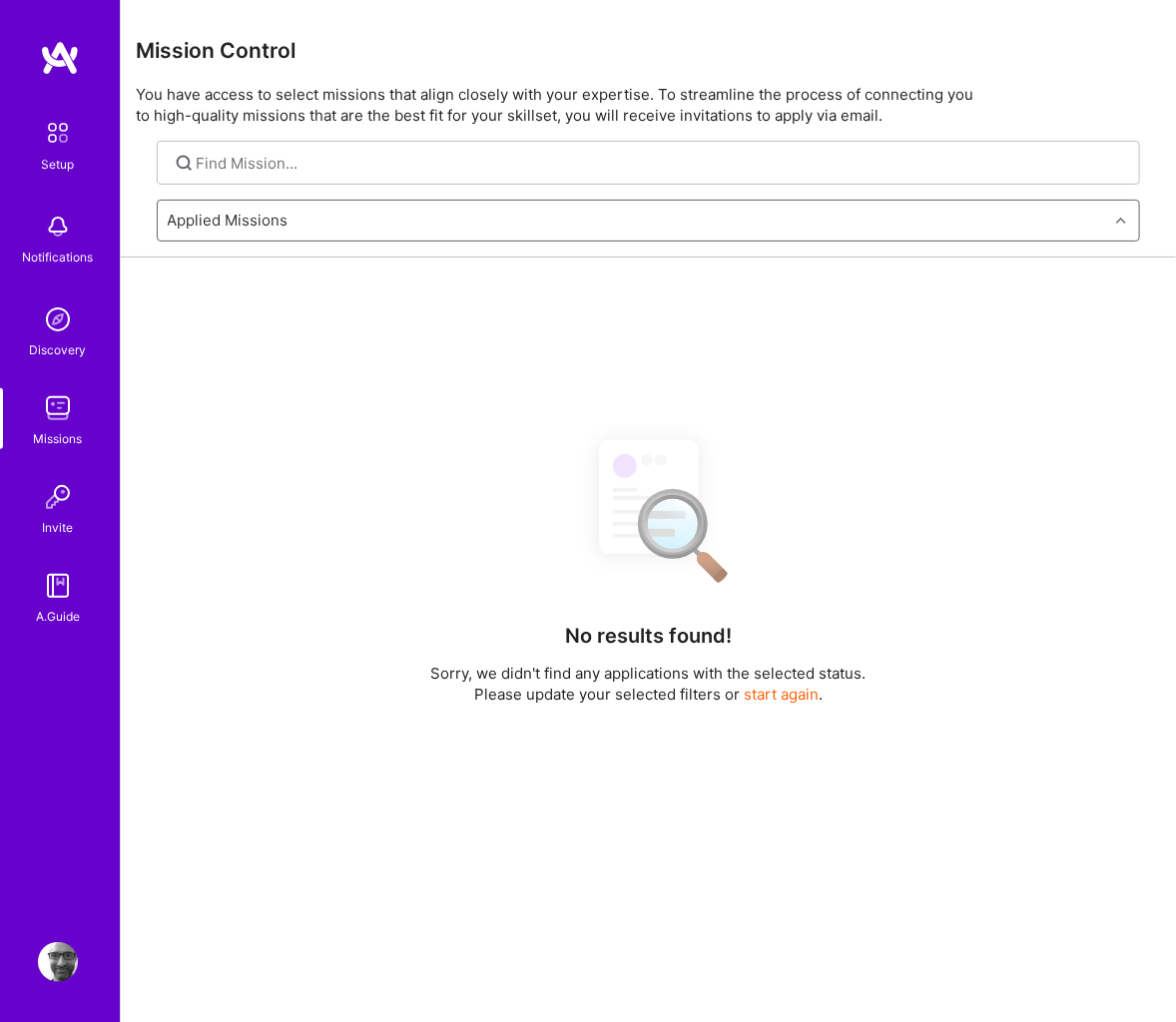 click on "Applied Missions" at bounding box center (633, 221) 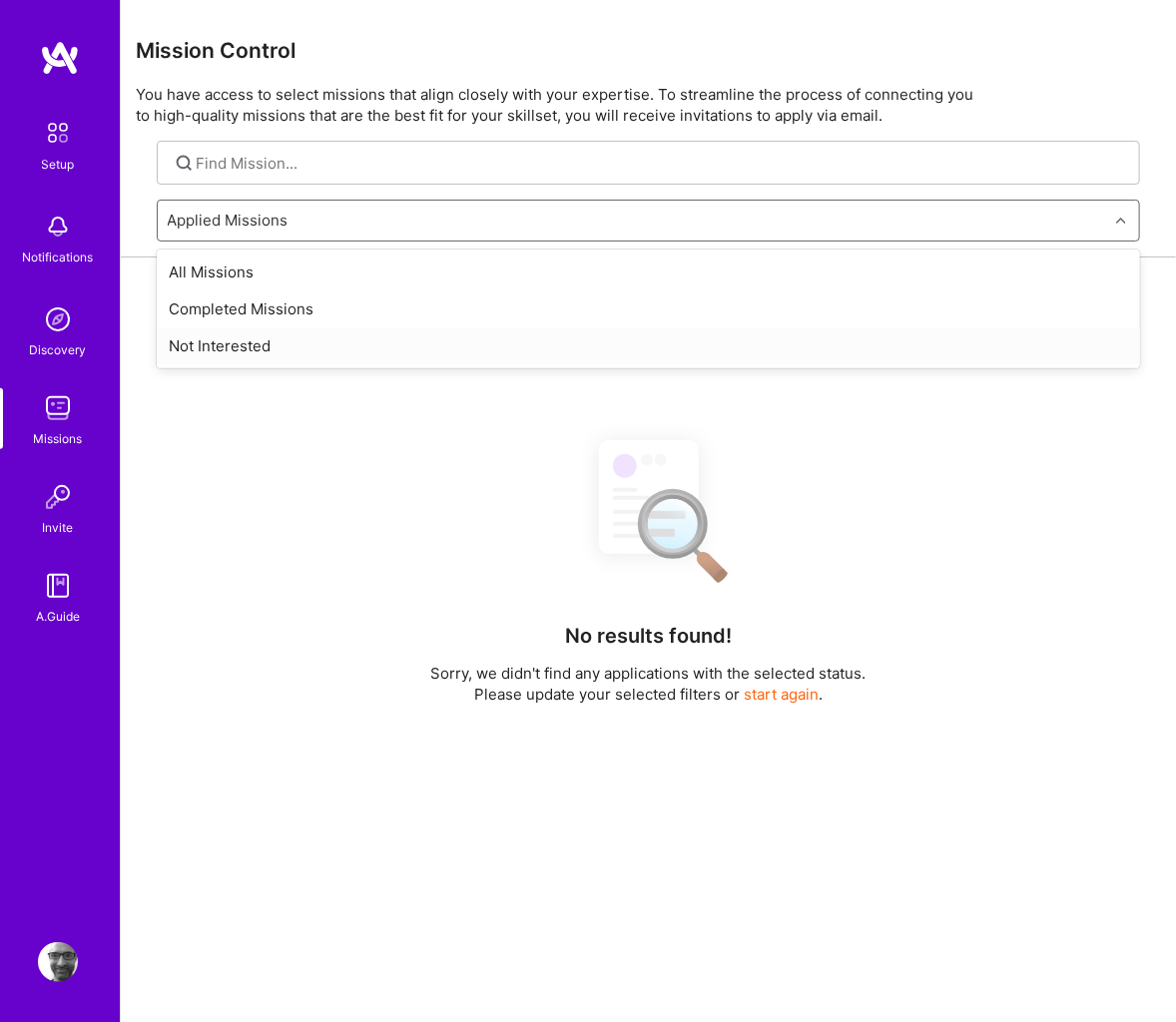 click on "Not Interested" at bounding box center [648, 345] 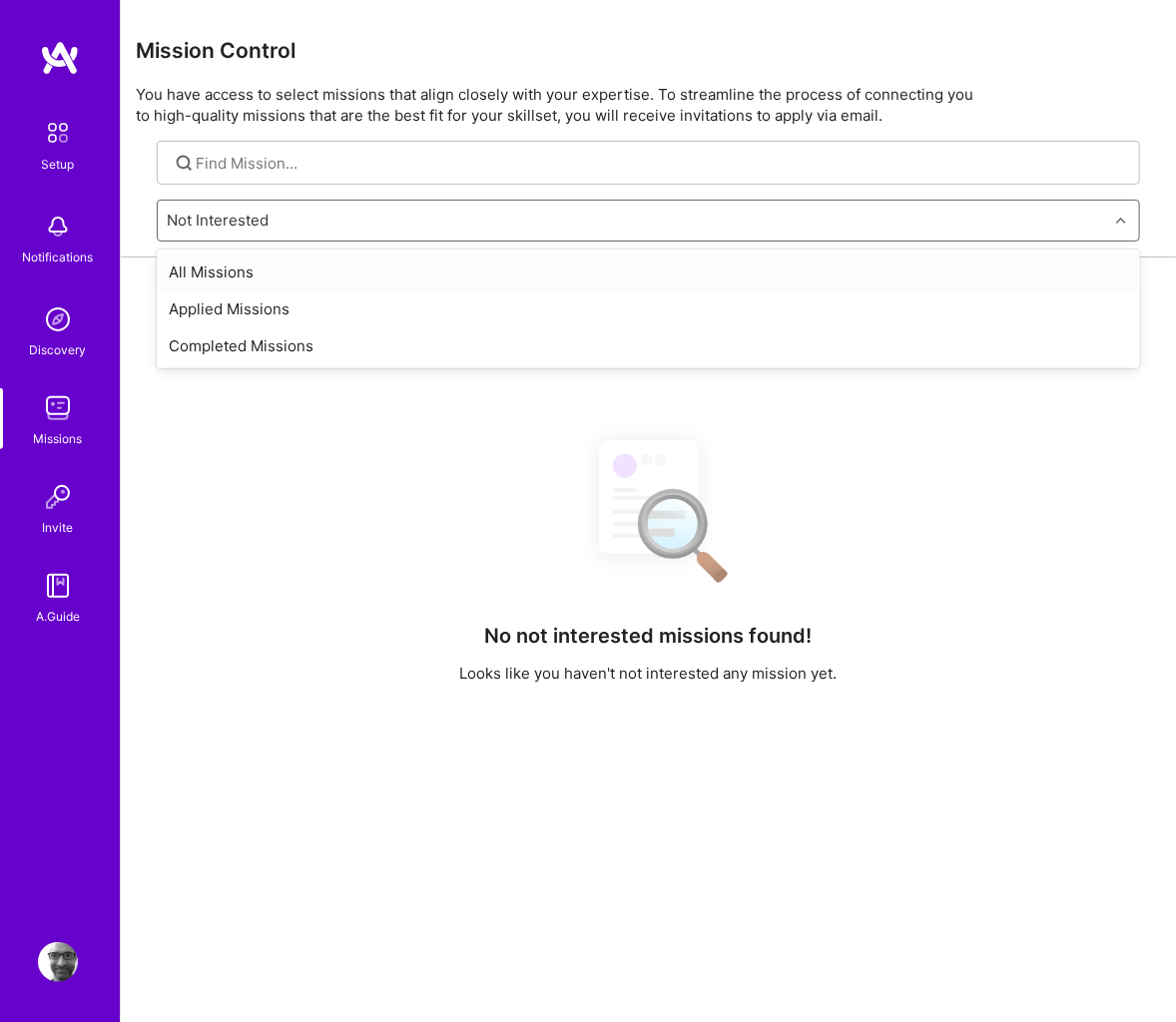 click on "Not Interested" at bounding box center [633, 221] 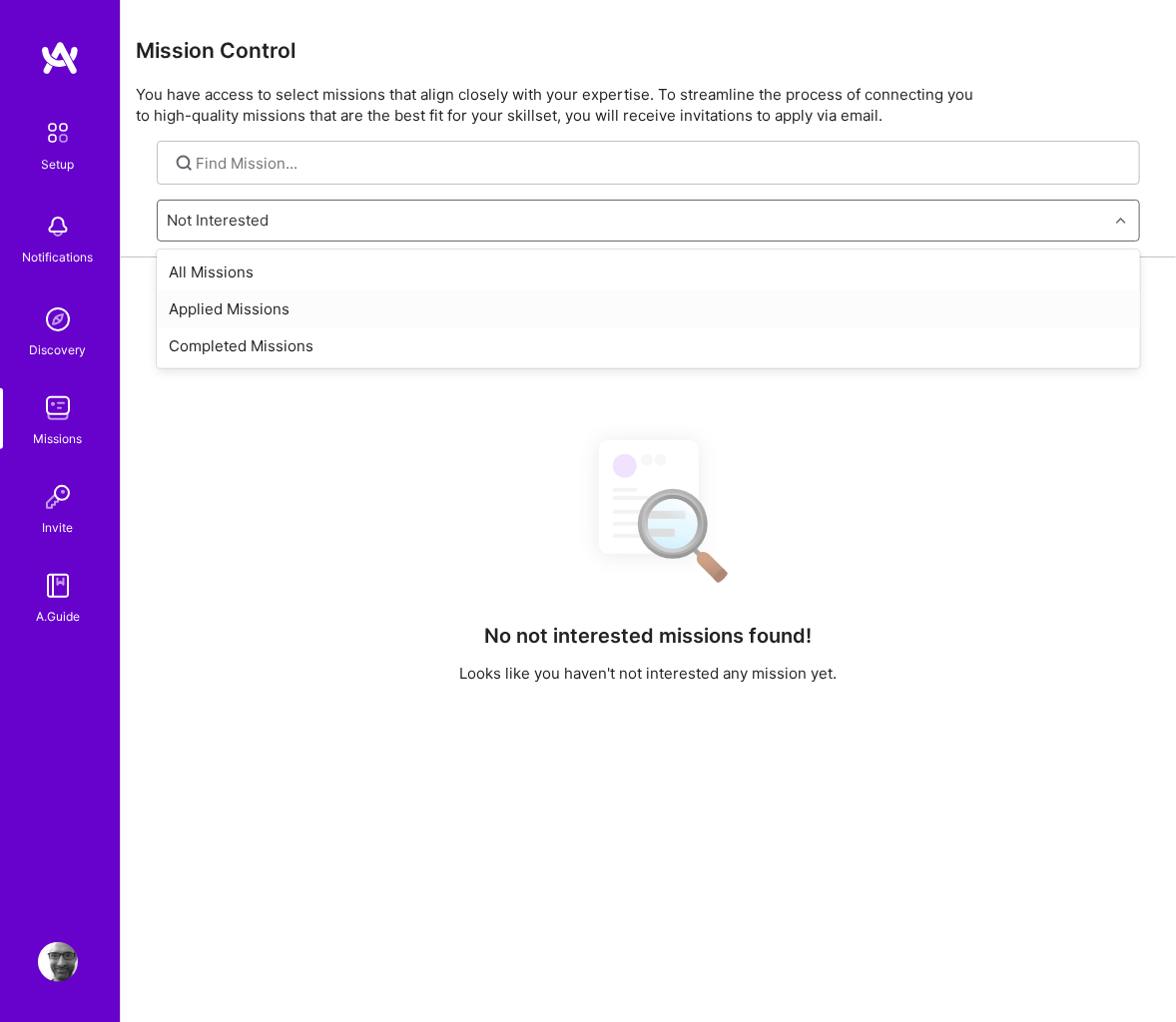 click on "Applied Missions" at bounding box center [648, 308] 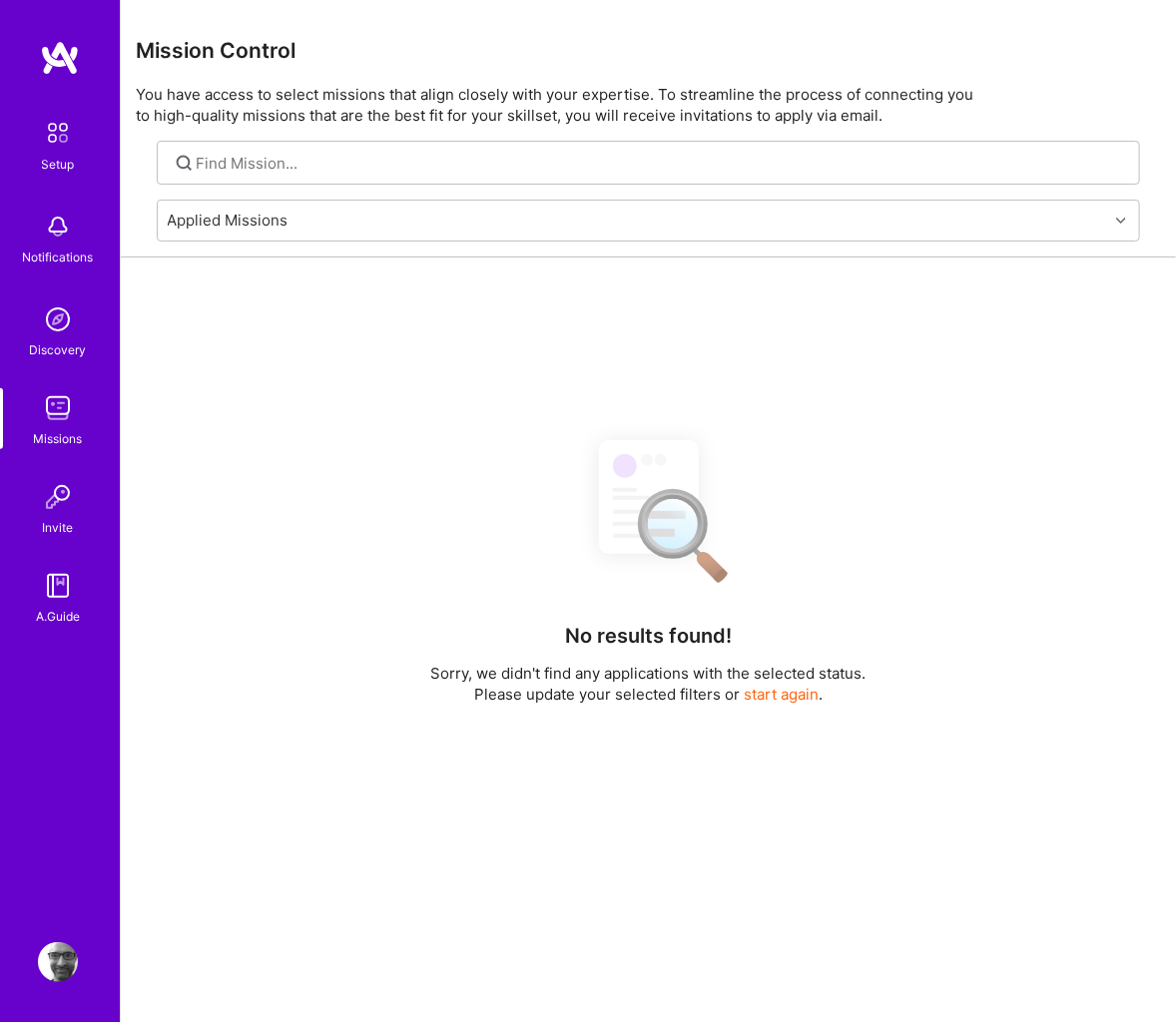 click on "Applied Missions" at bounding box center [648, 221] 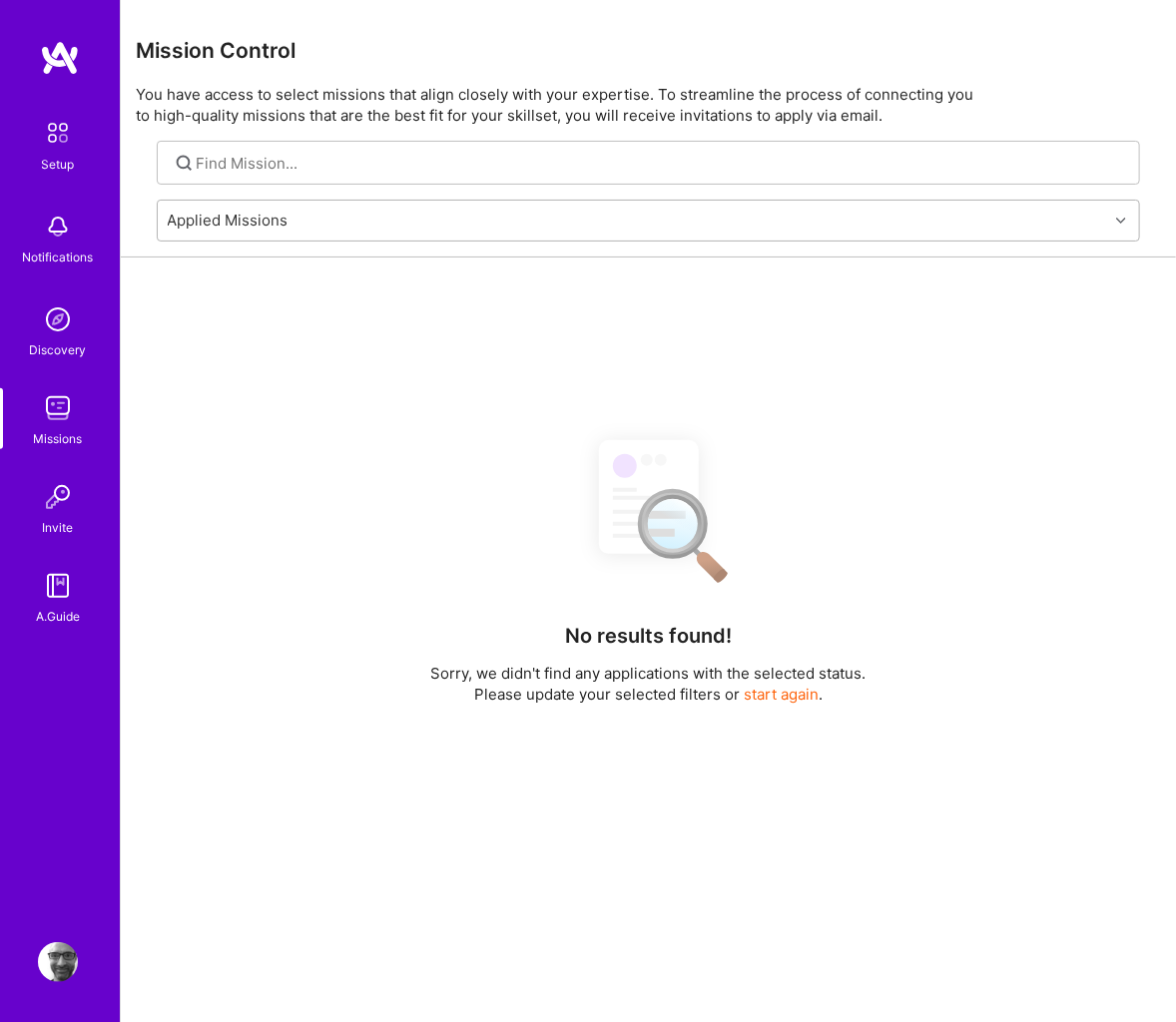 click on "Applied Missions" at bounding box center [633, 221] 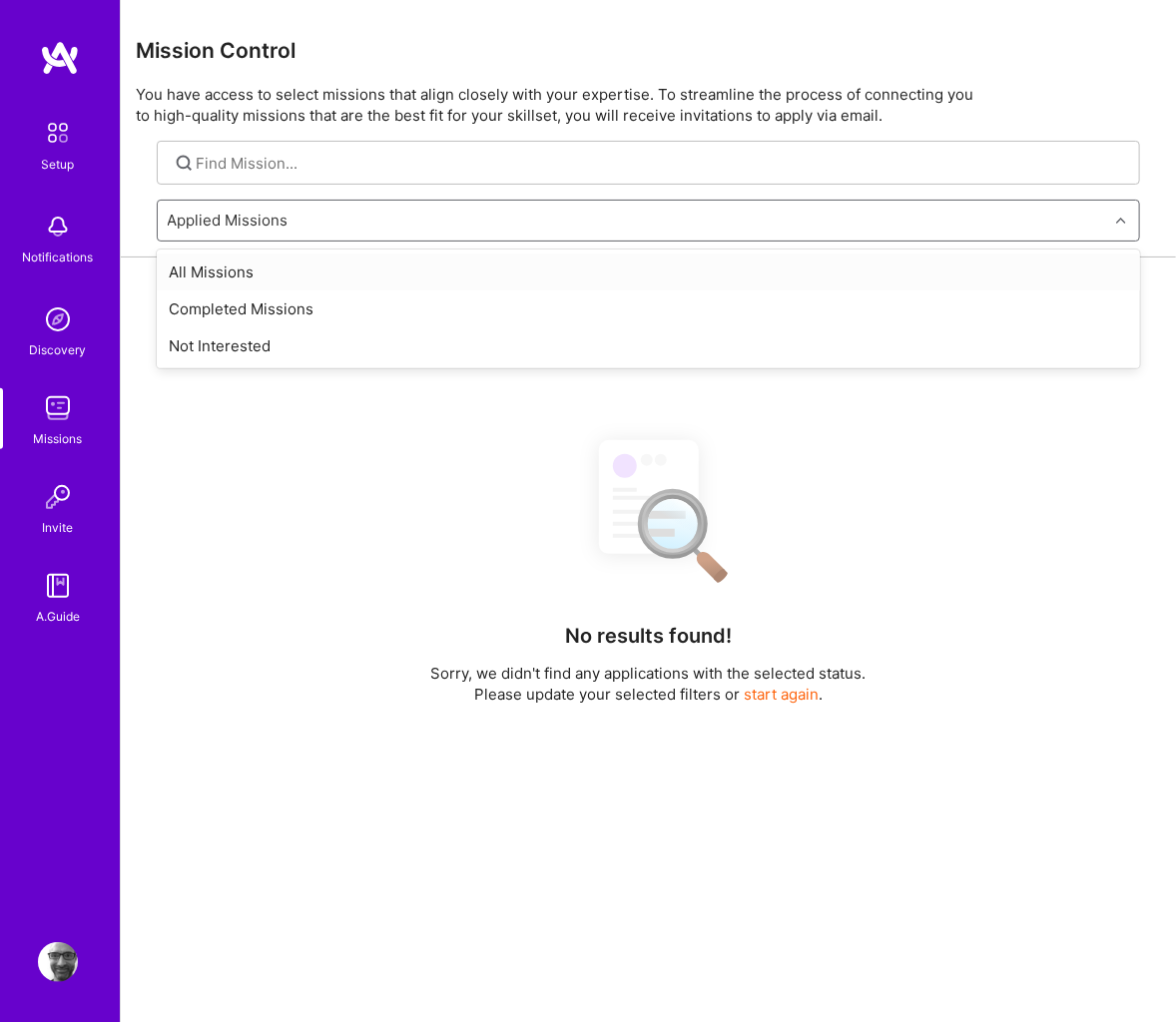 click on "All Missions" at bounding box center (648, 271) 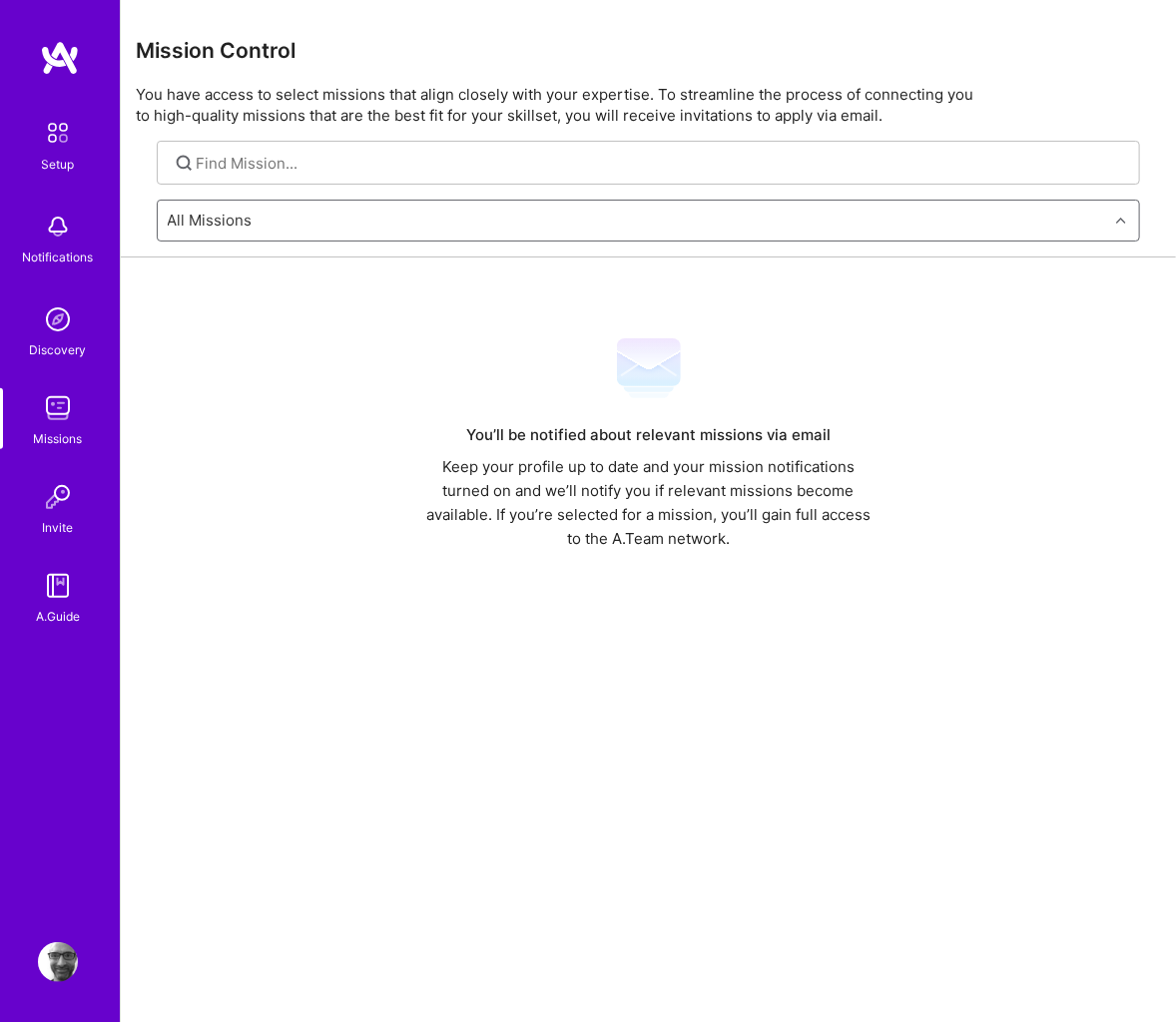 click at bounding box center [58, 497] 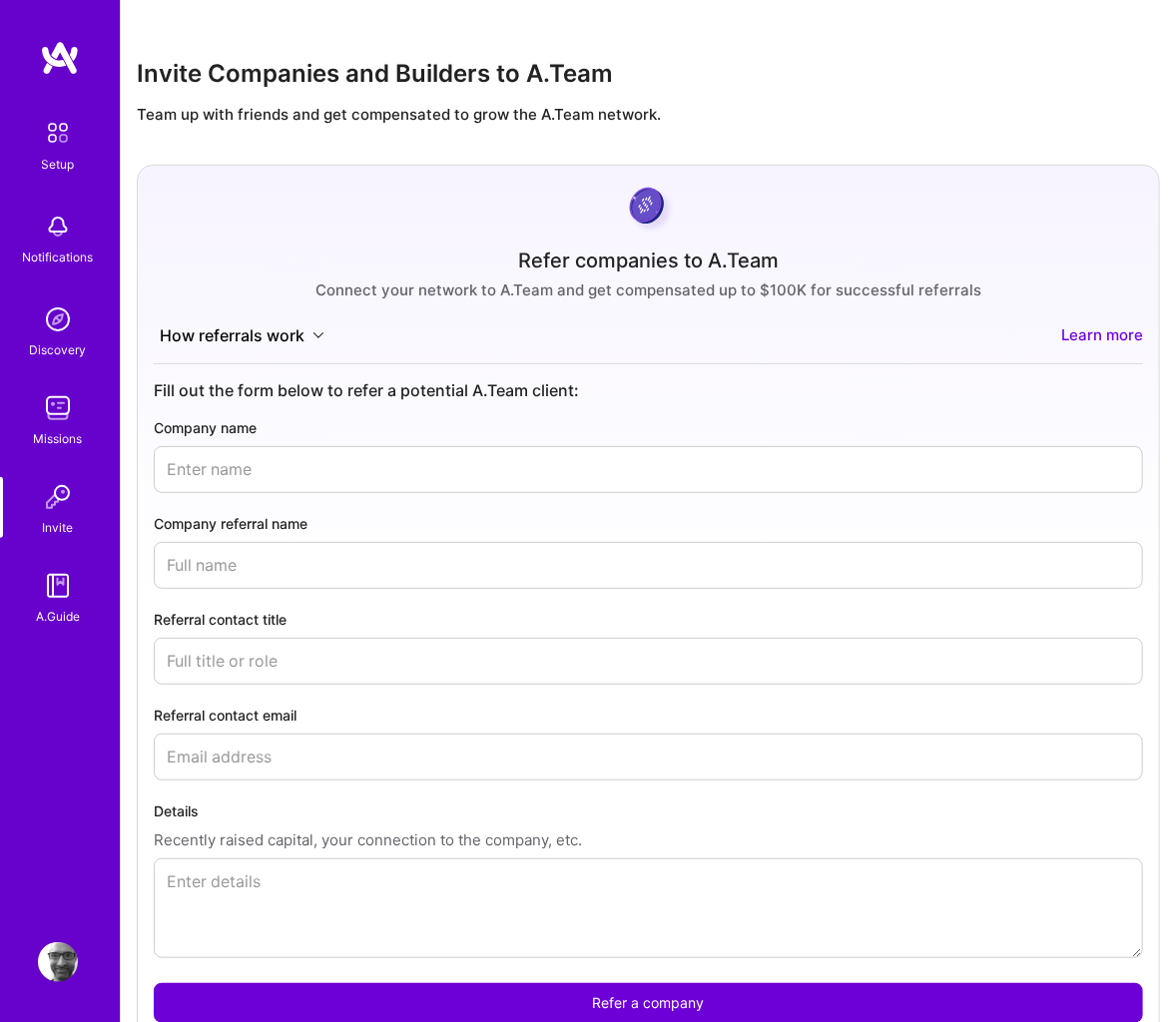 click at bounding box center [58, 586] 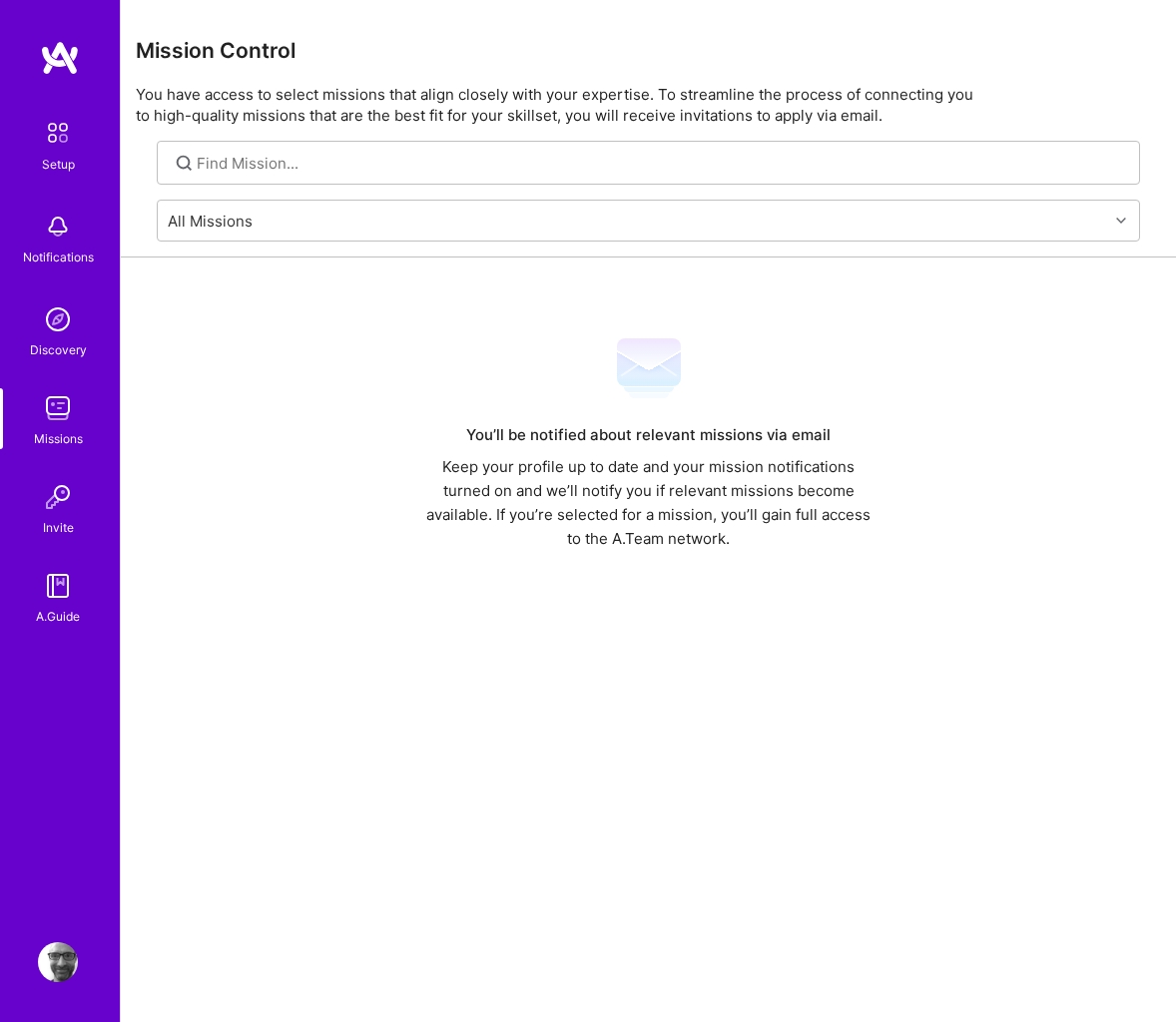 scroll, scrollTop: 0, scrollLeft: 0, axis: both 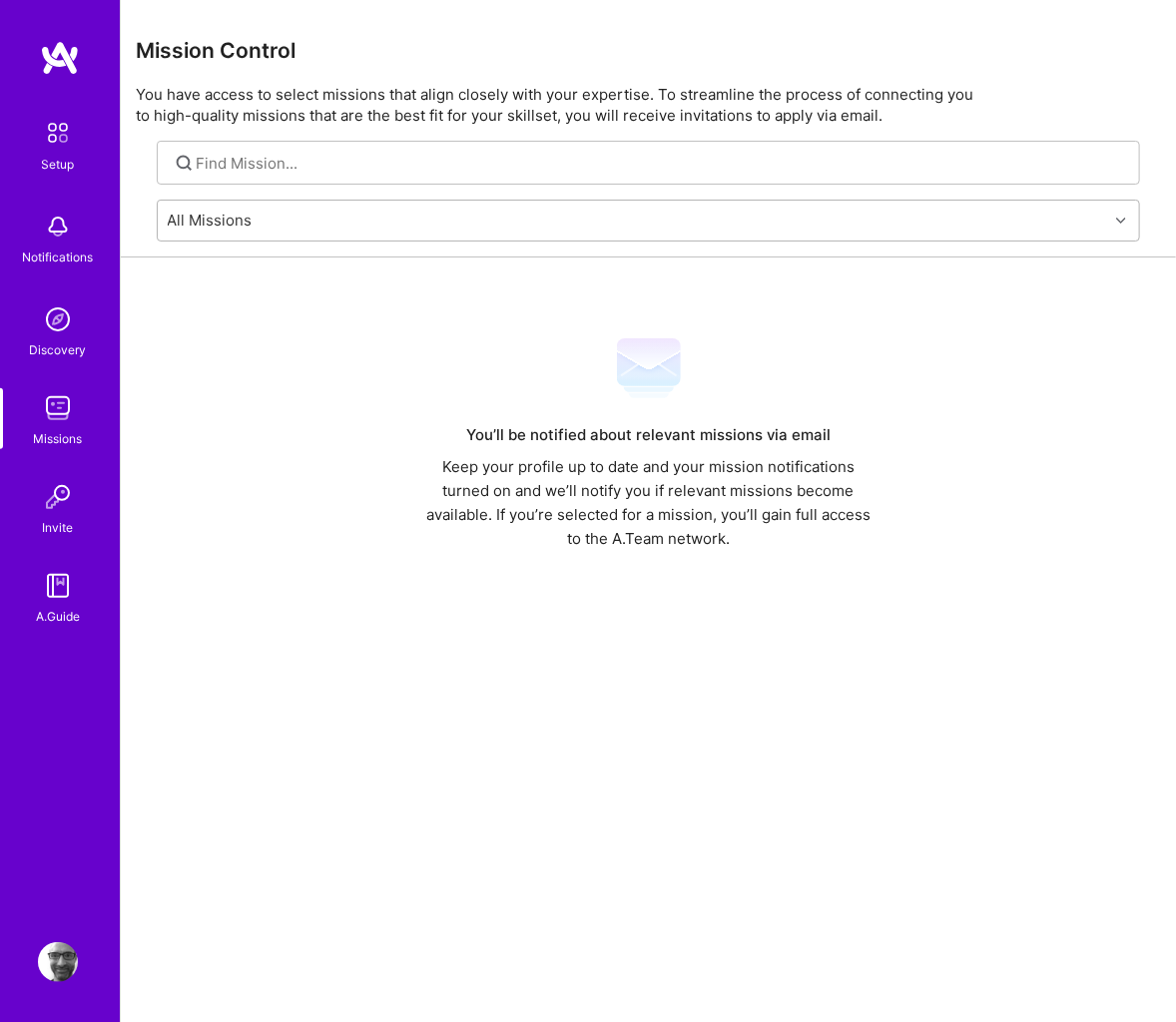 click on "All Missions" at bounding box center [633, 221] 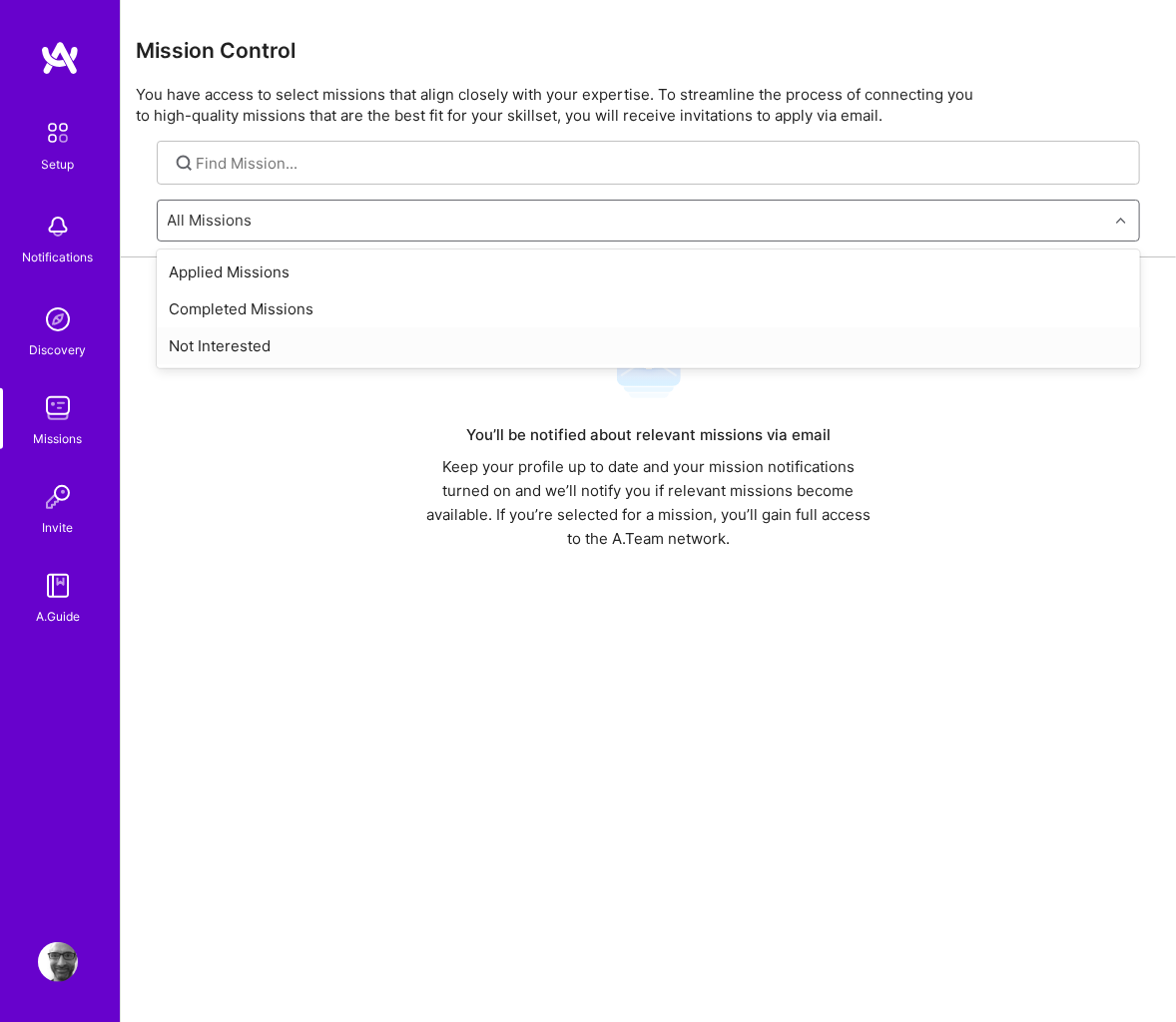 click on "Keep your profile up to date and your mission notifications turned on and we’ll notify you if relevant missions become available. If you’re selected for a mission, you’ll gain full access to the A.Team network." at bounding box center (649, 503) 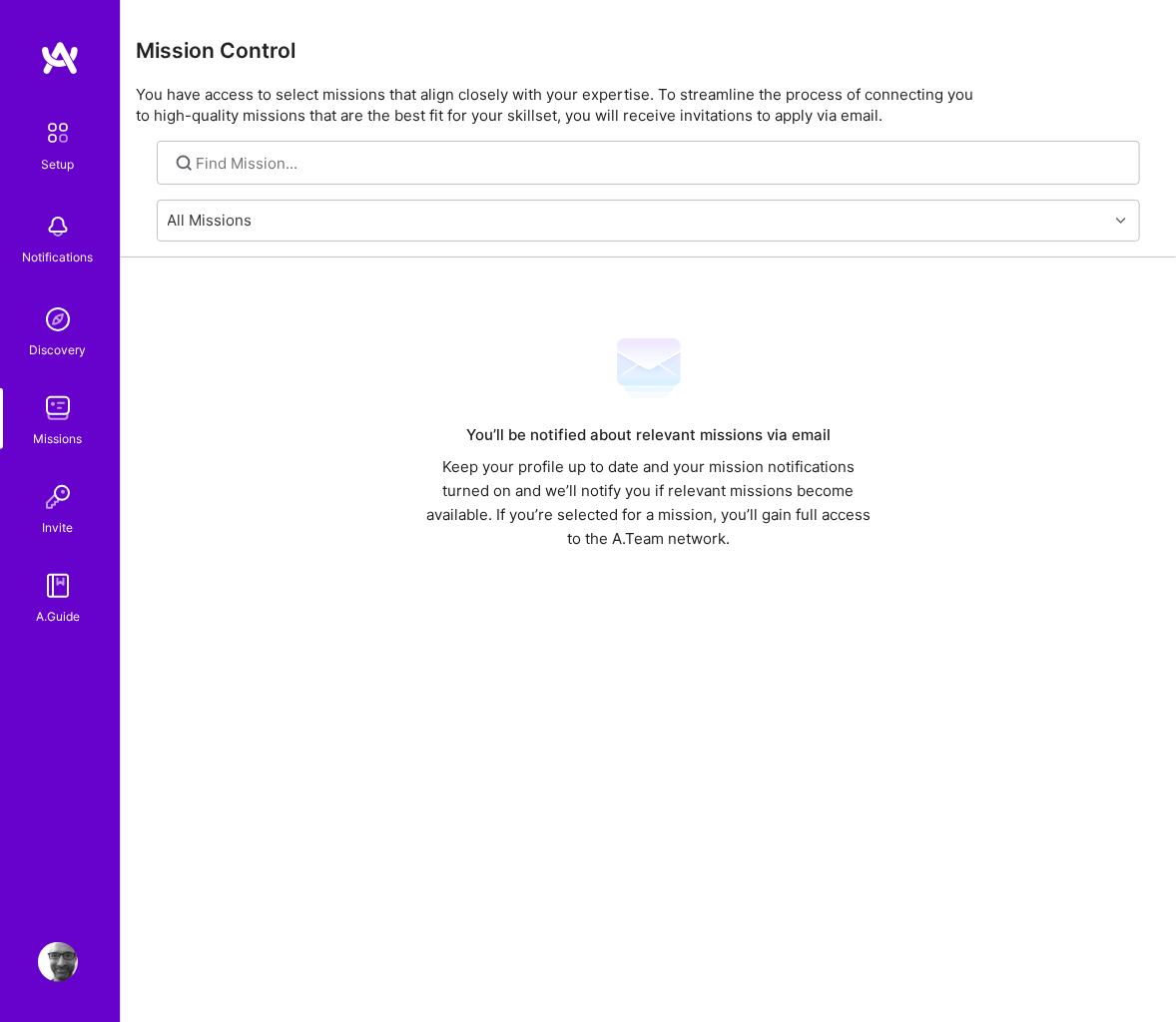 click at bounding box center [58, 408] 